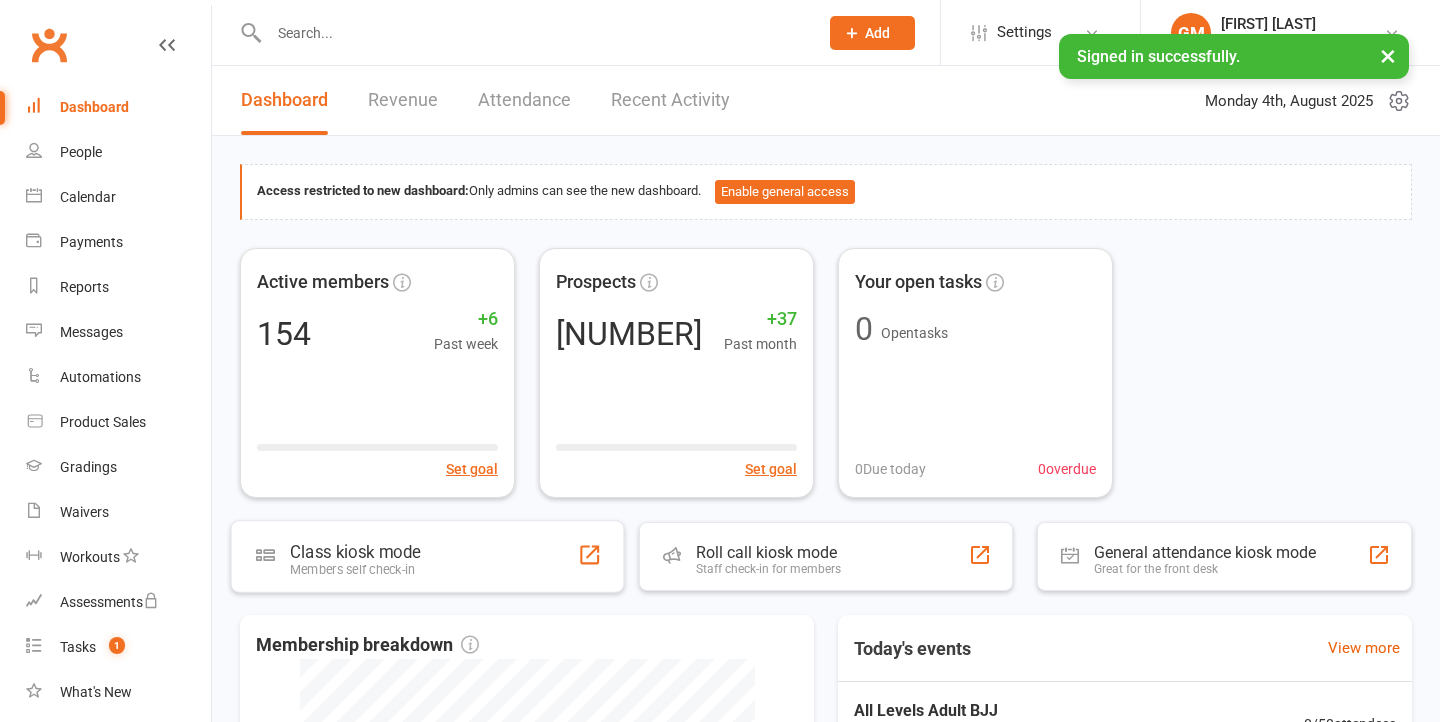 scroll, scrollTop: 0, scrollLeft: 0, axis: both 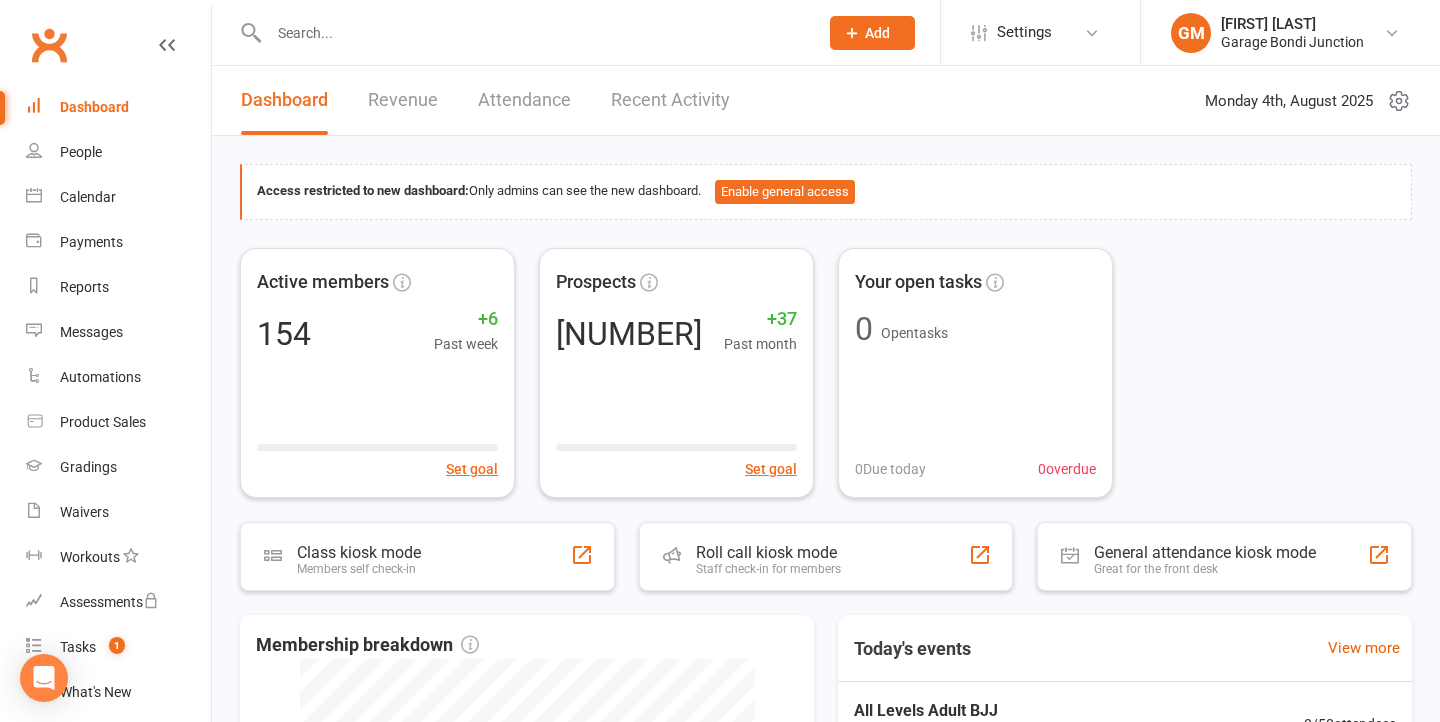 click at bounding box center [522, 32] 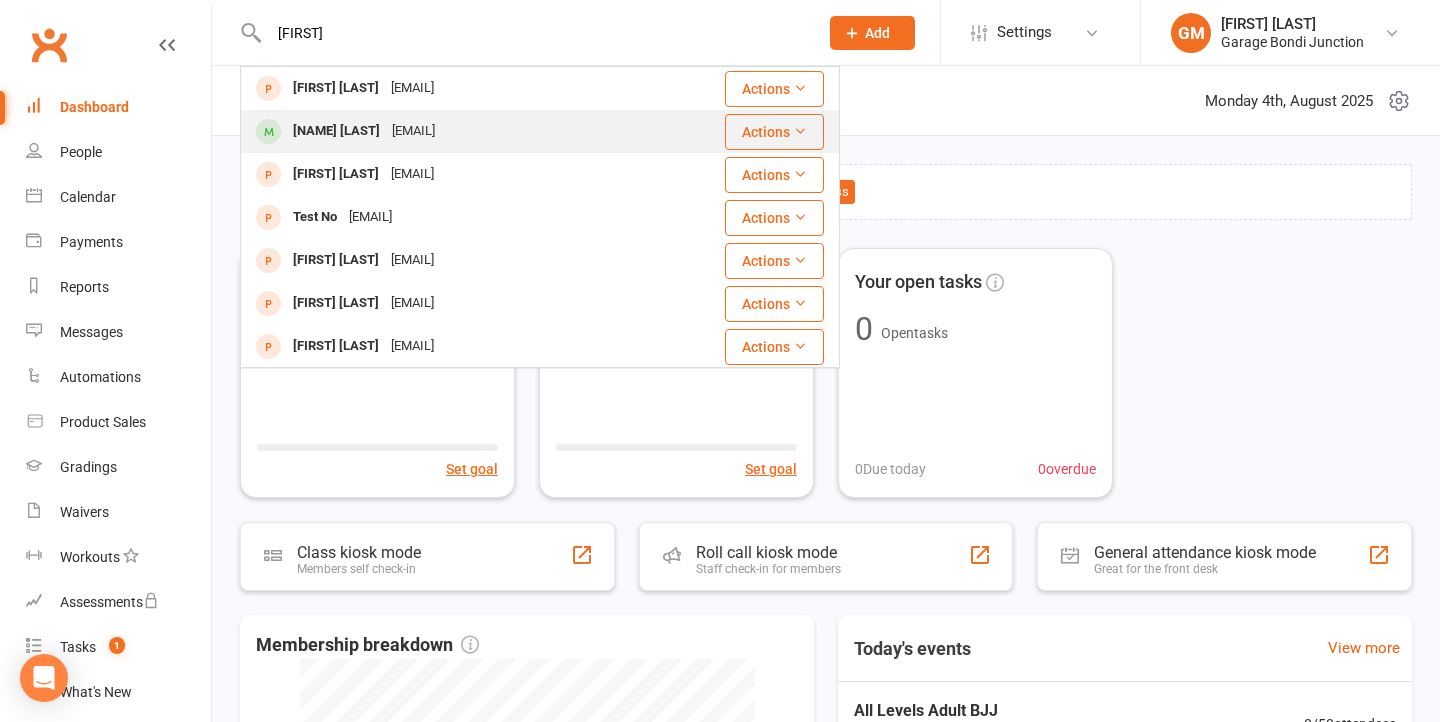 type on "[FIRST]" 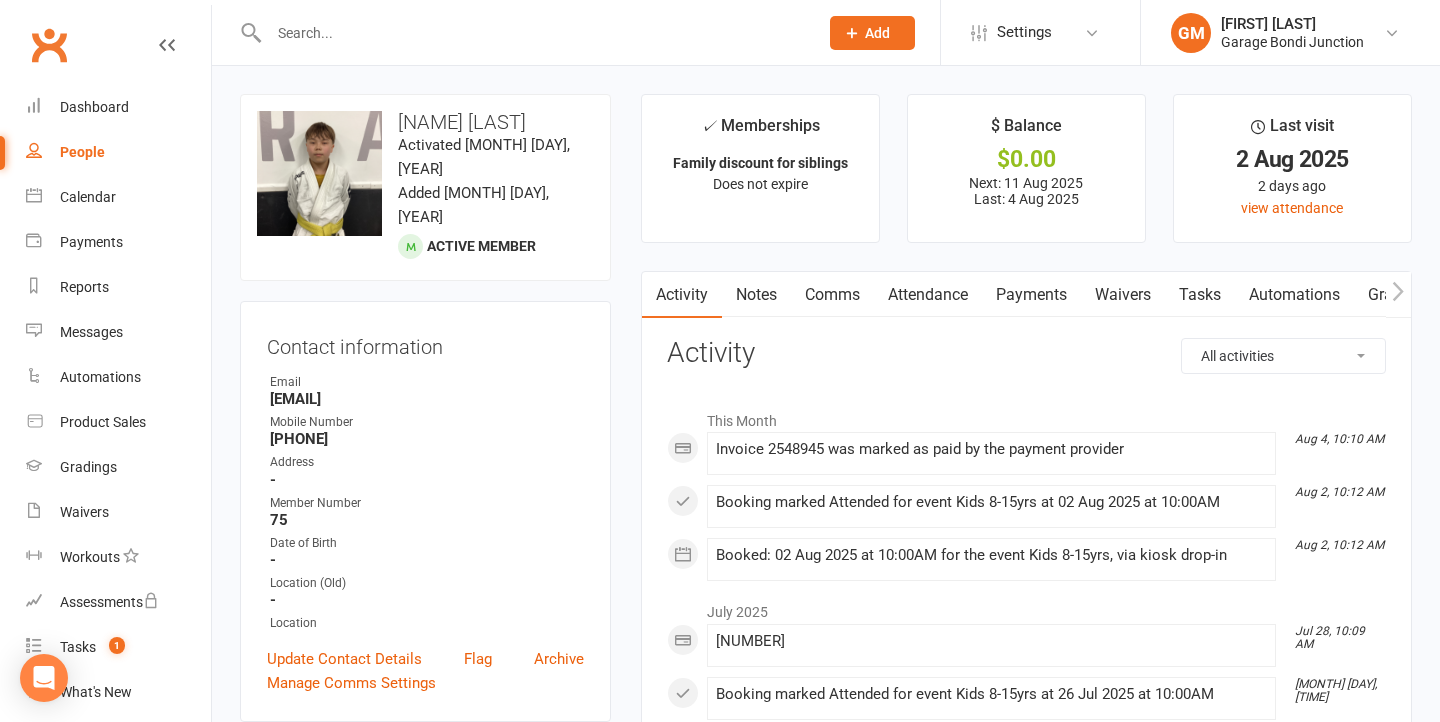 click on "Payments" at bounding box center (1031, 295) 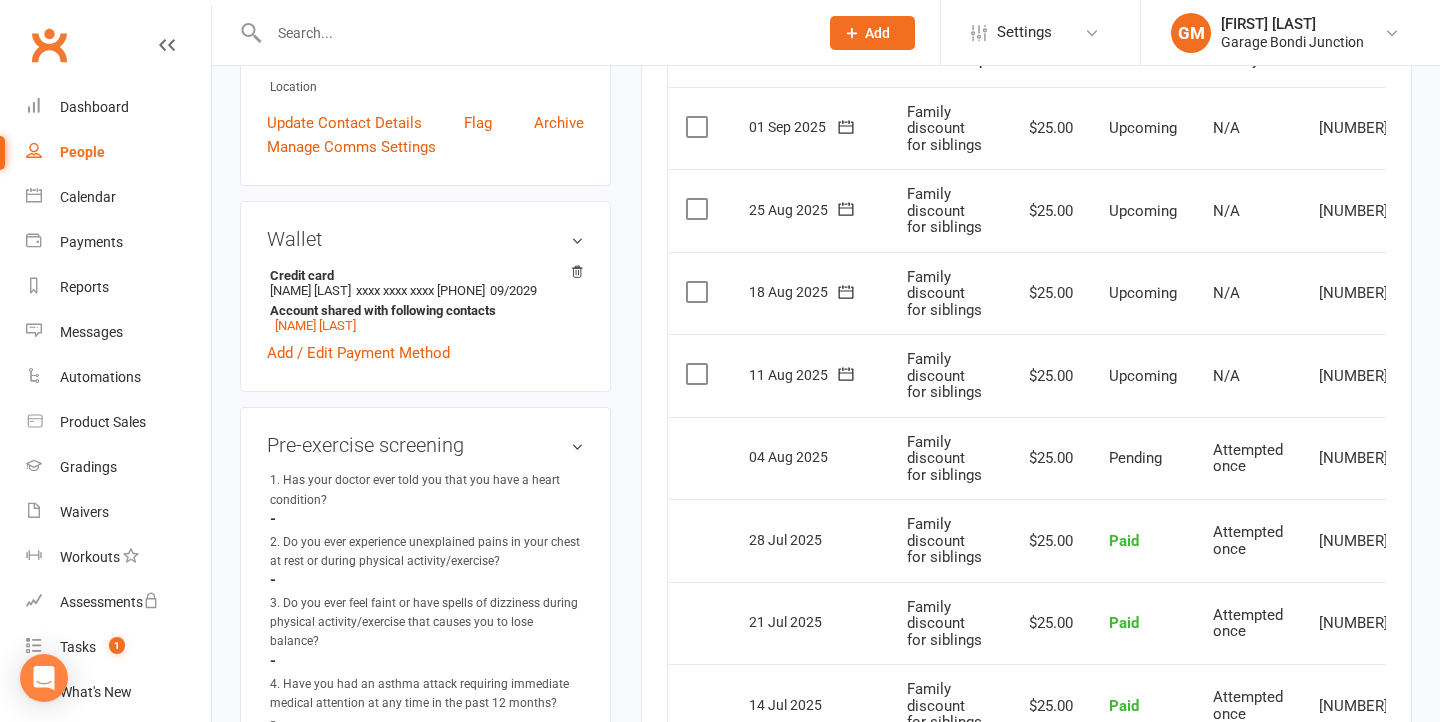 scroll, scrollTop: 540, scrollLeft: 0, axis: vertical 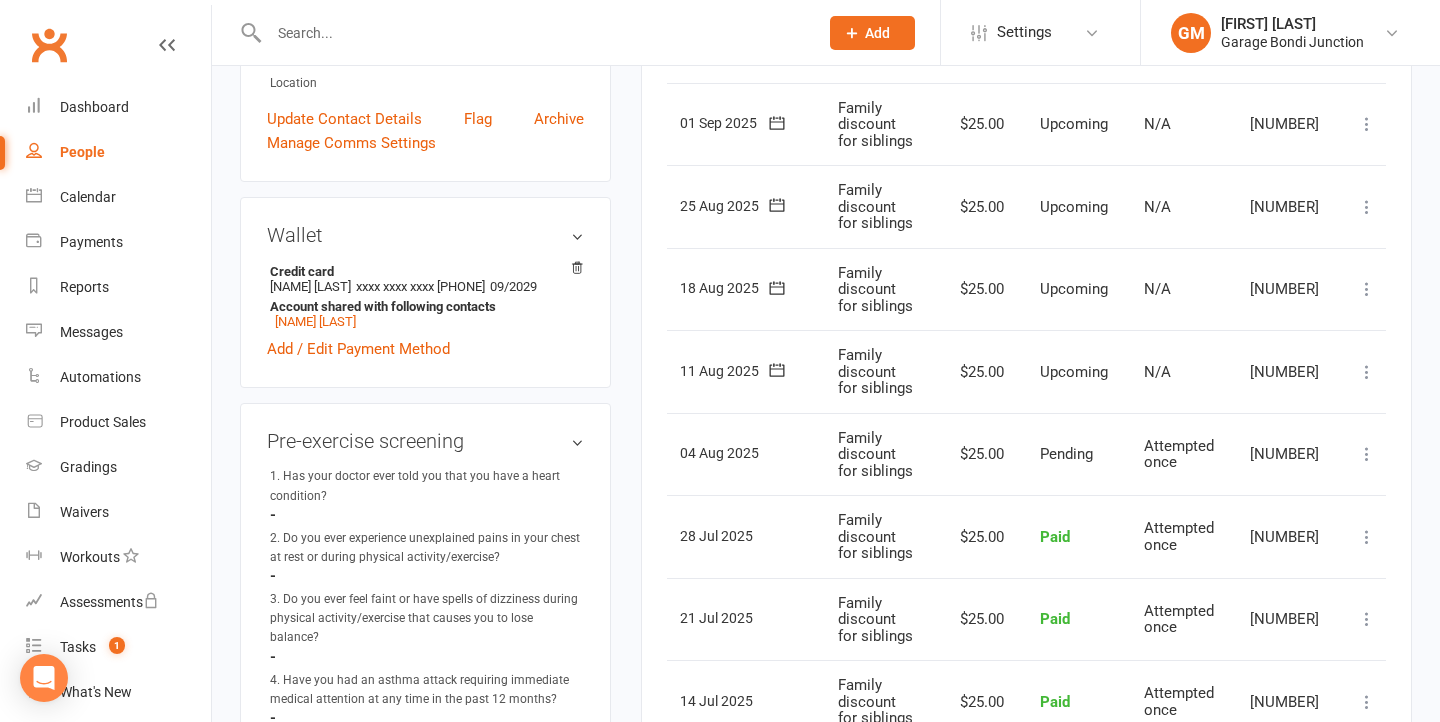 click at bounding box center (1367, 372) 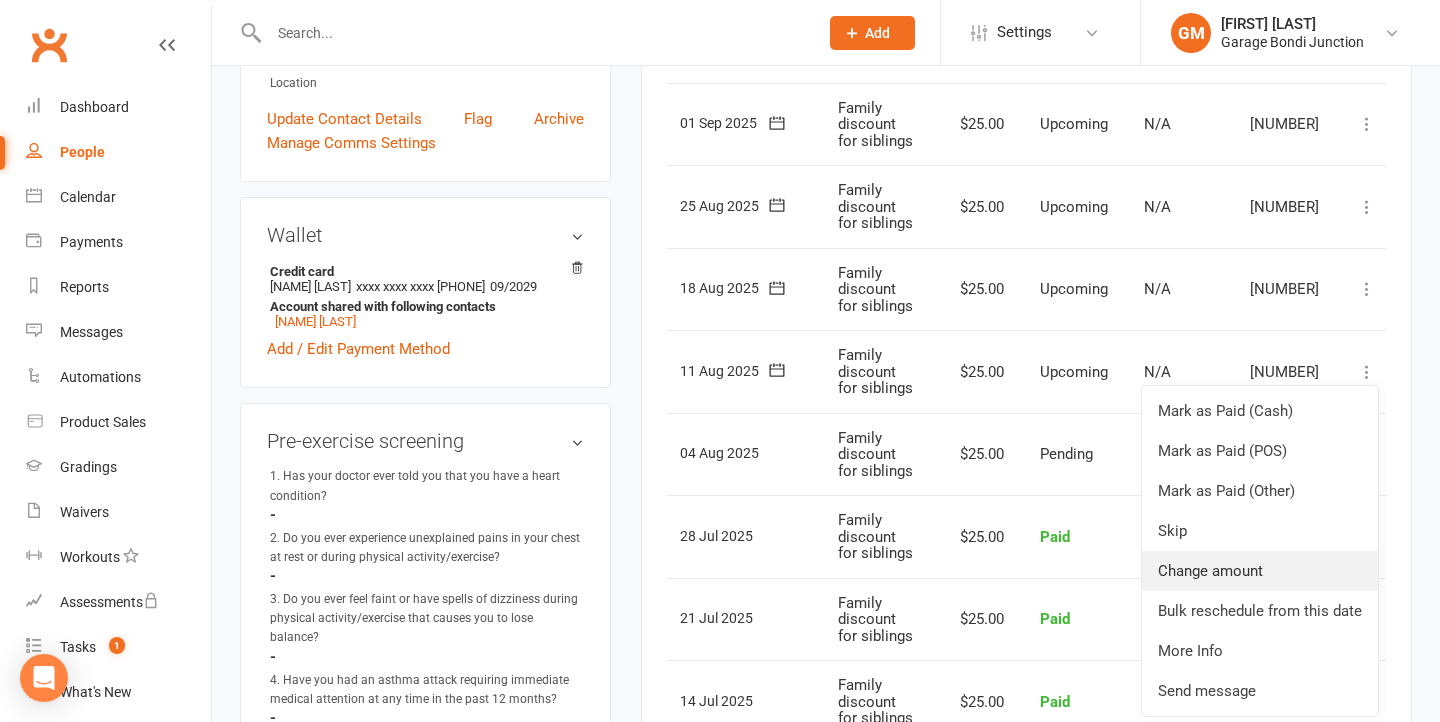 click on "Change amount" at bounding box center [1260, 571] 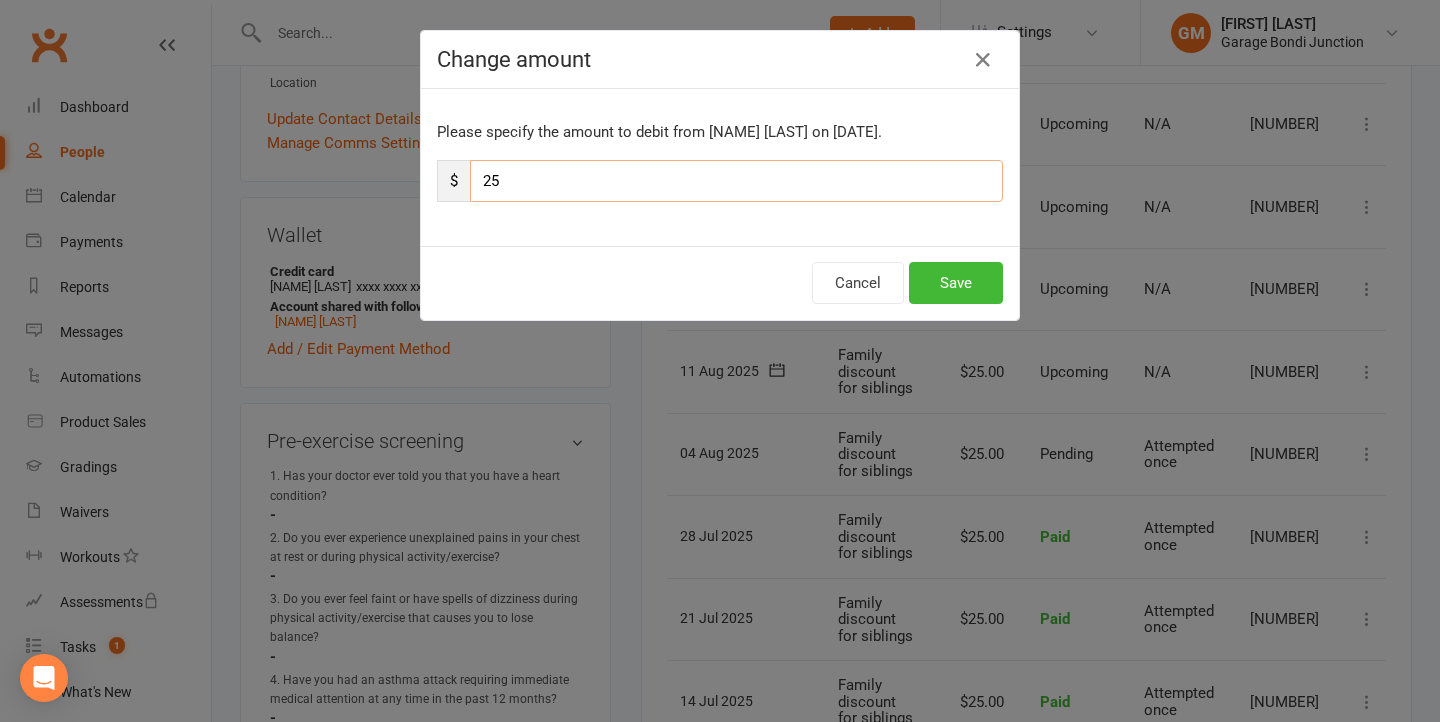 click on "25" at bounding box center [736, 181] 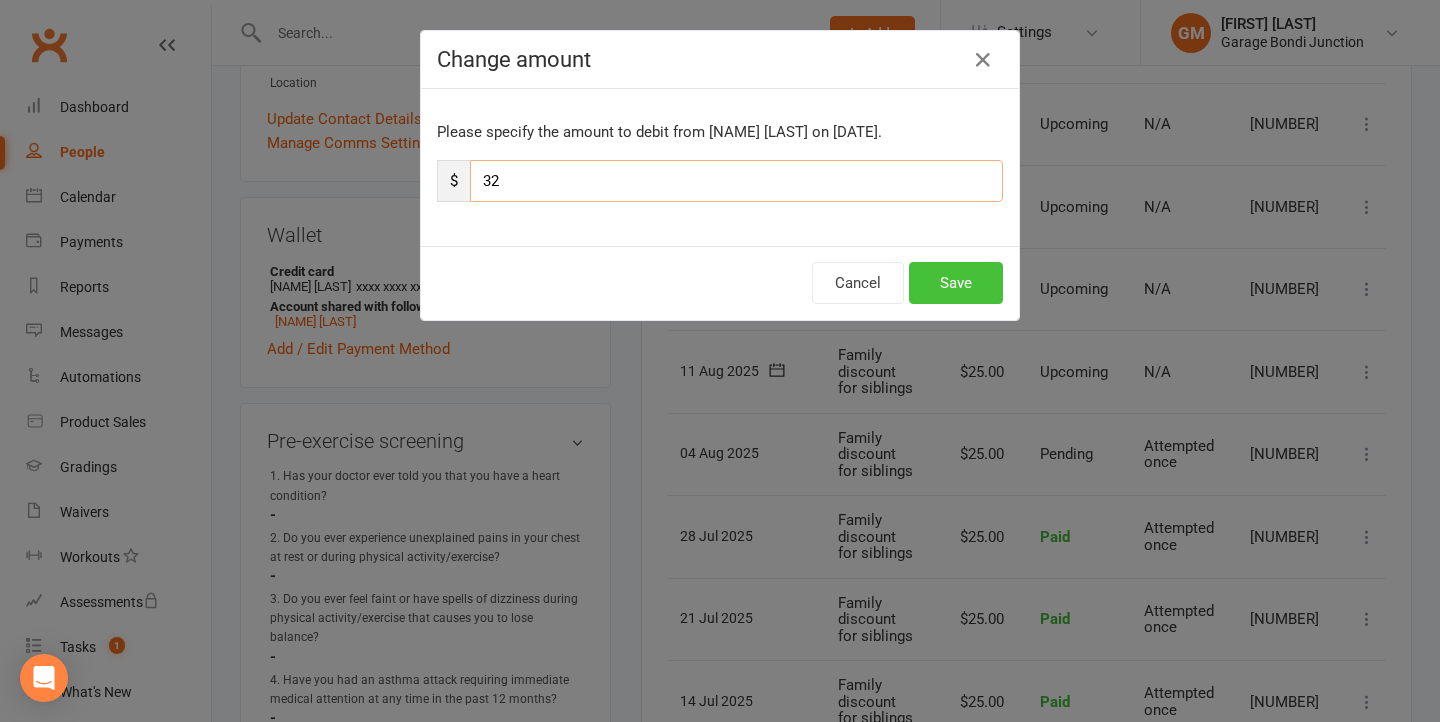 type on "32" 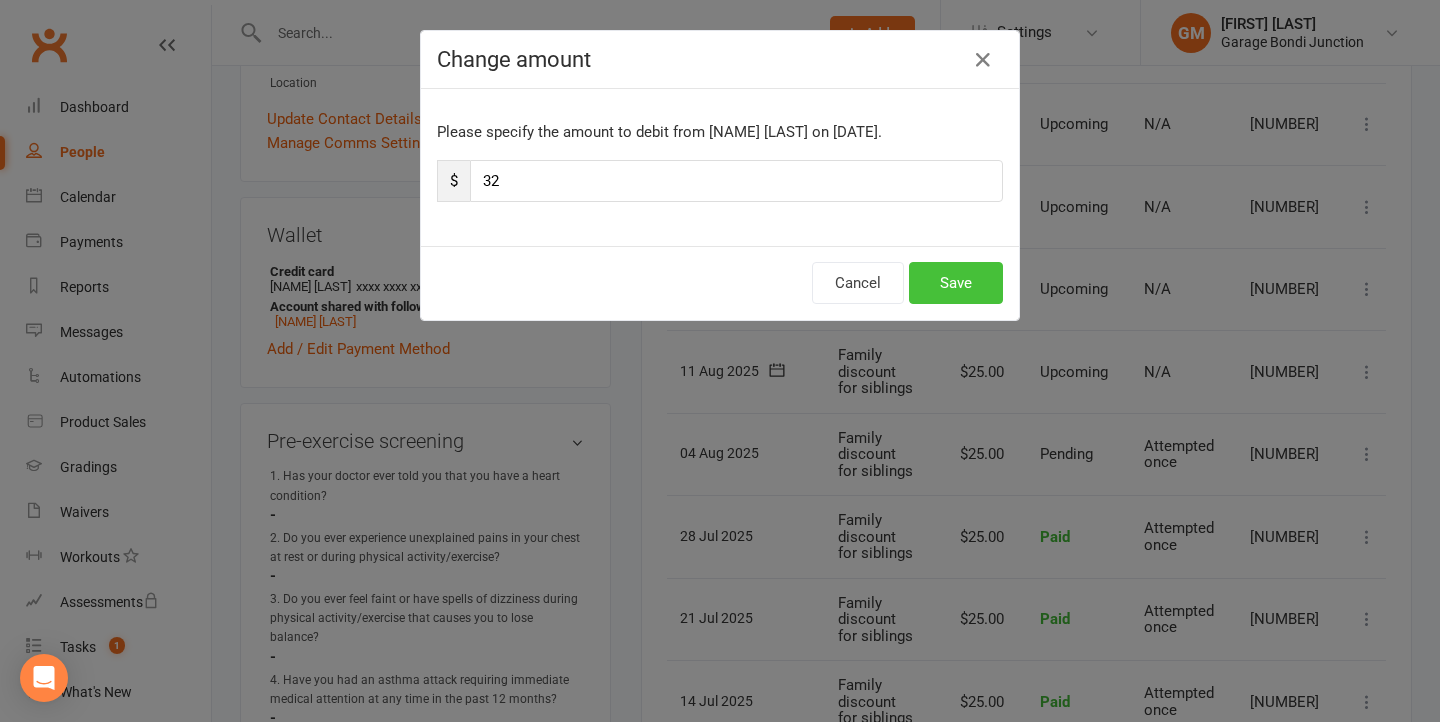 click on "Save" at bounding box center [956, 283] 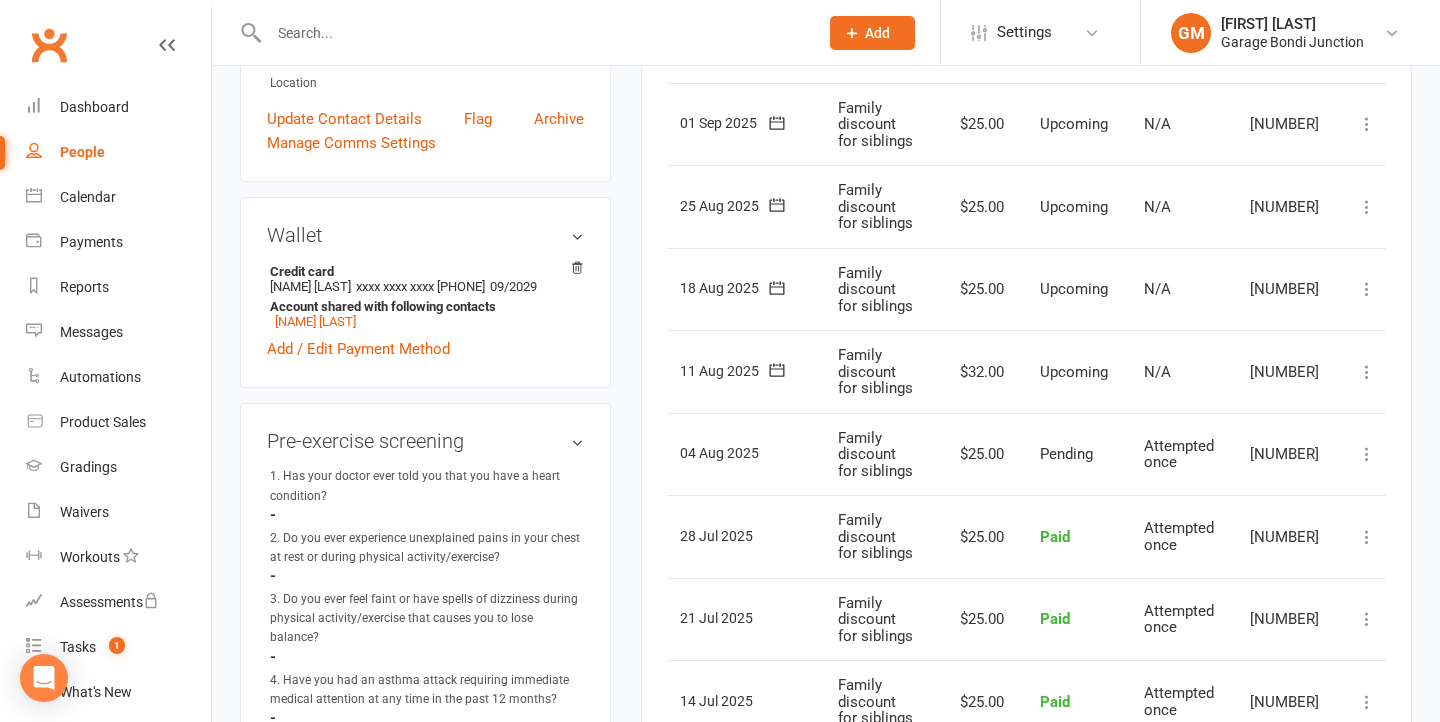 click at bounding box center [533, 33] 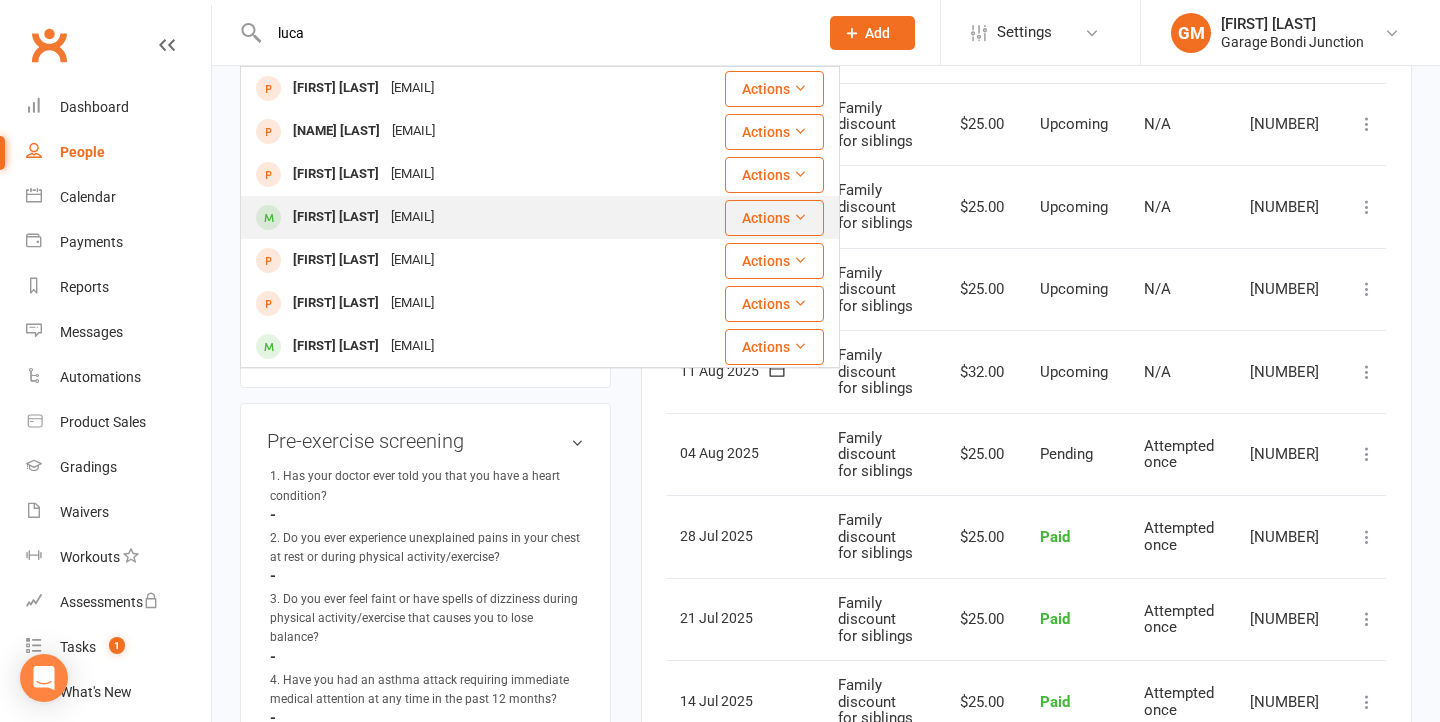 type on "luca" 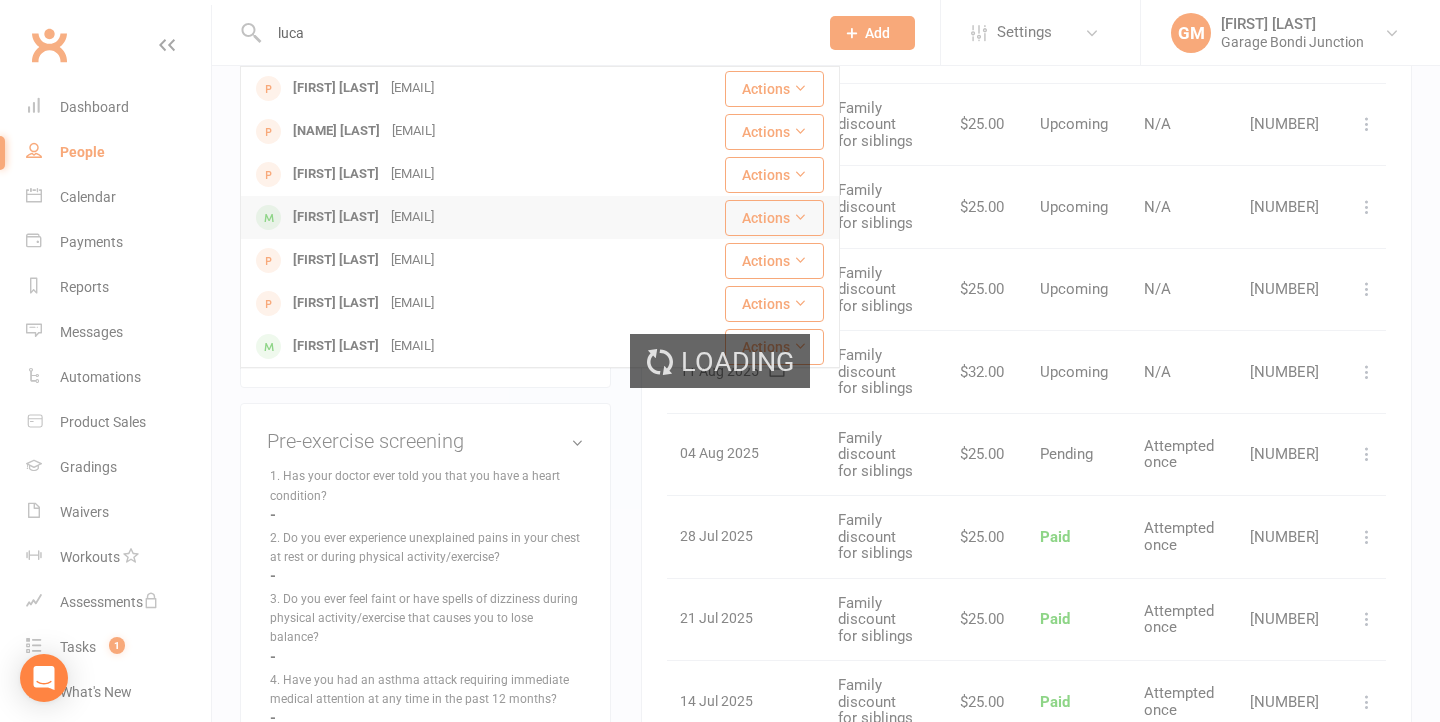 type 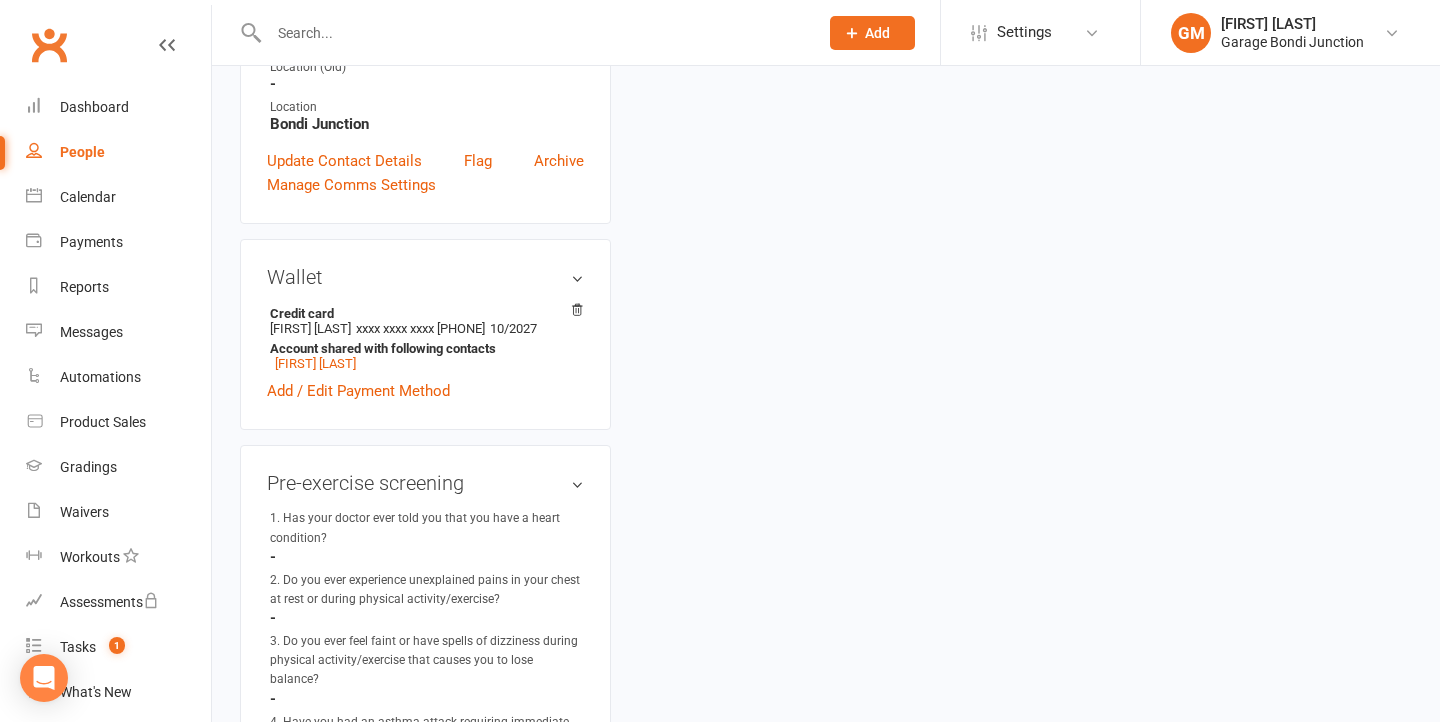 scroll, scrollTop: 0, scrollLeft: 0, axis: both 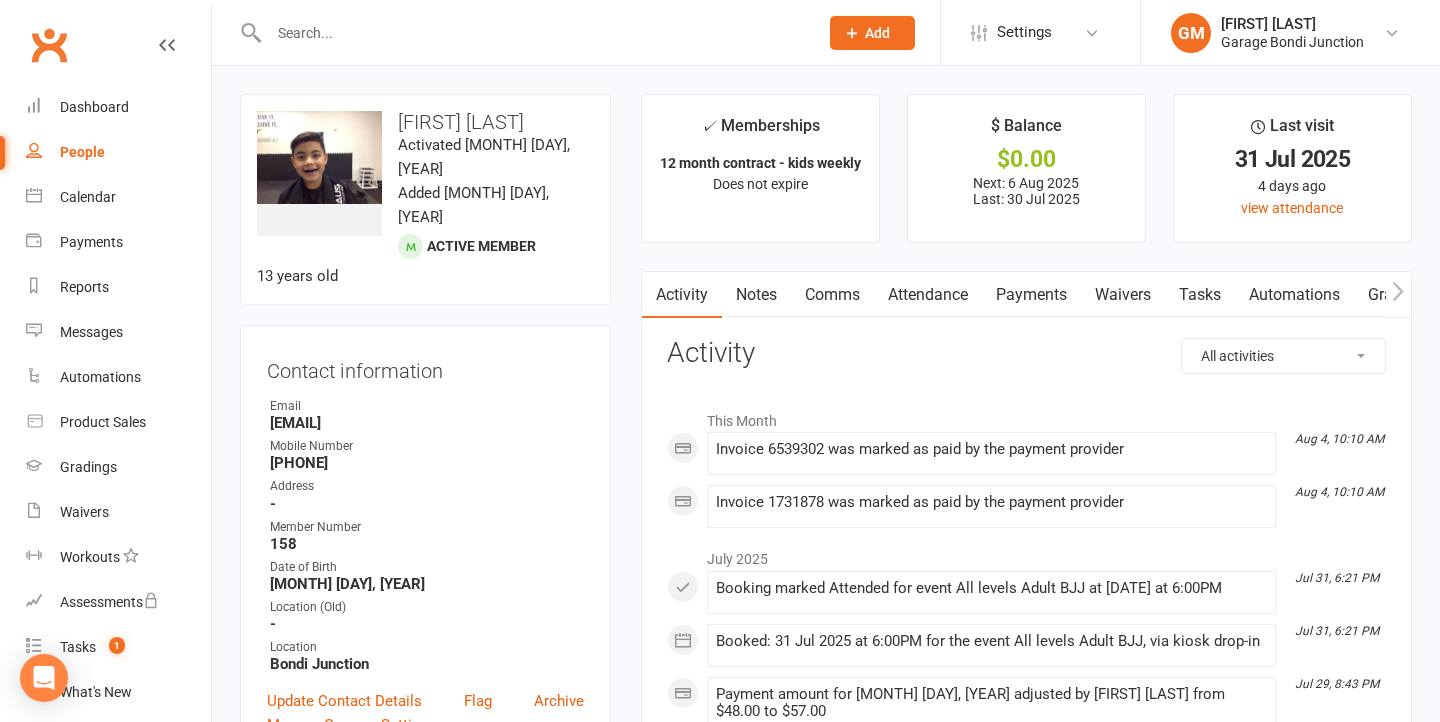 click on "Payments" at bounding box center (1031, 295) 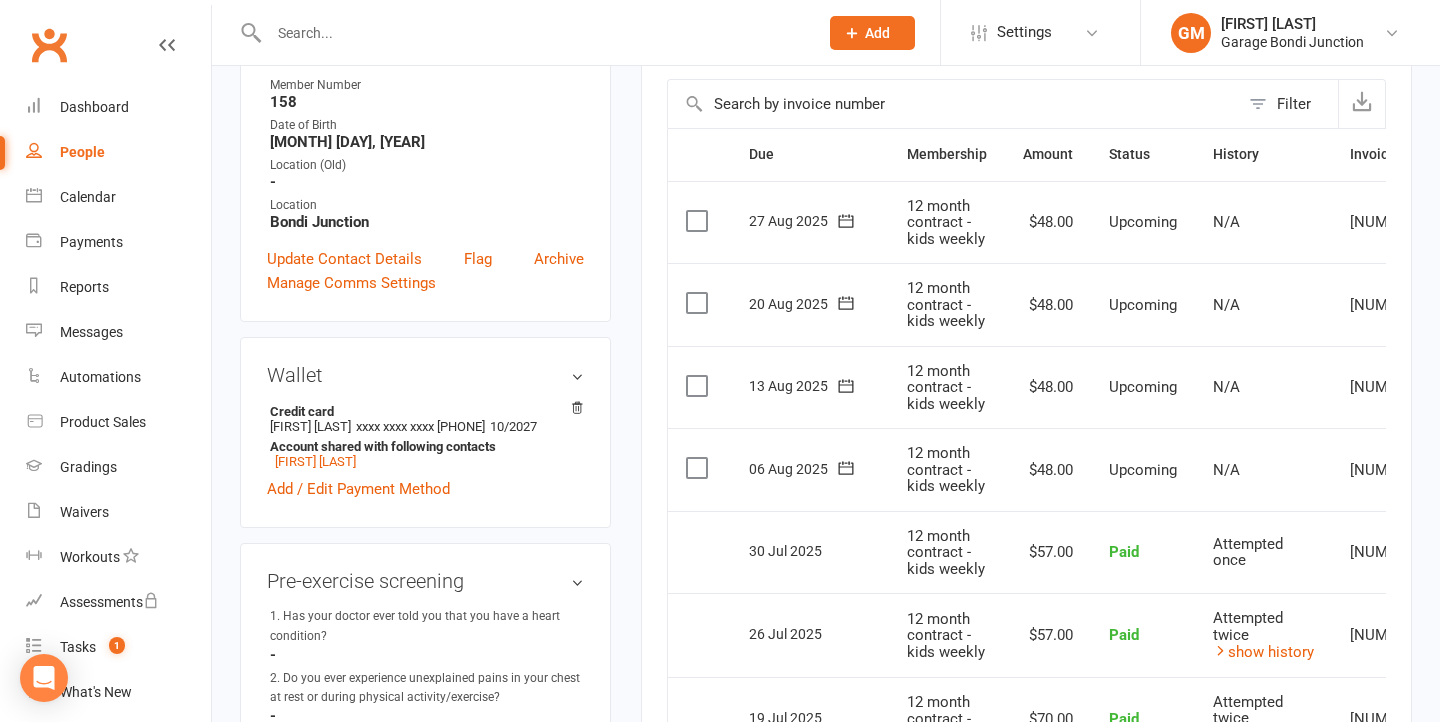 scroll, scrollTop: 610, scrollLeft: 0, axis: vertical 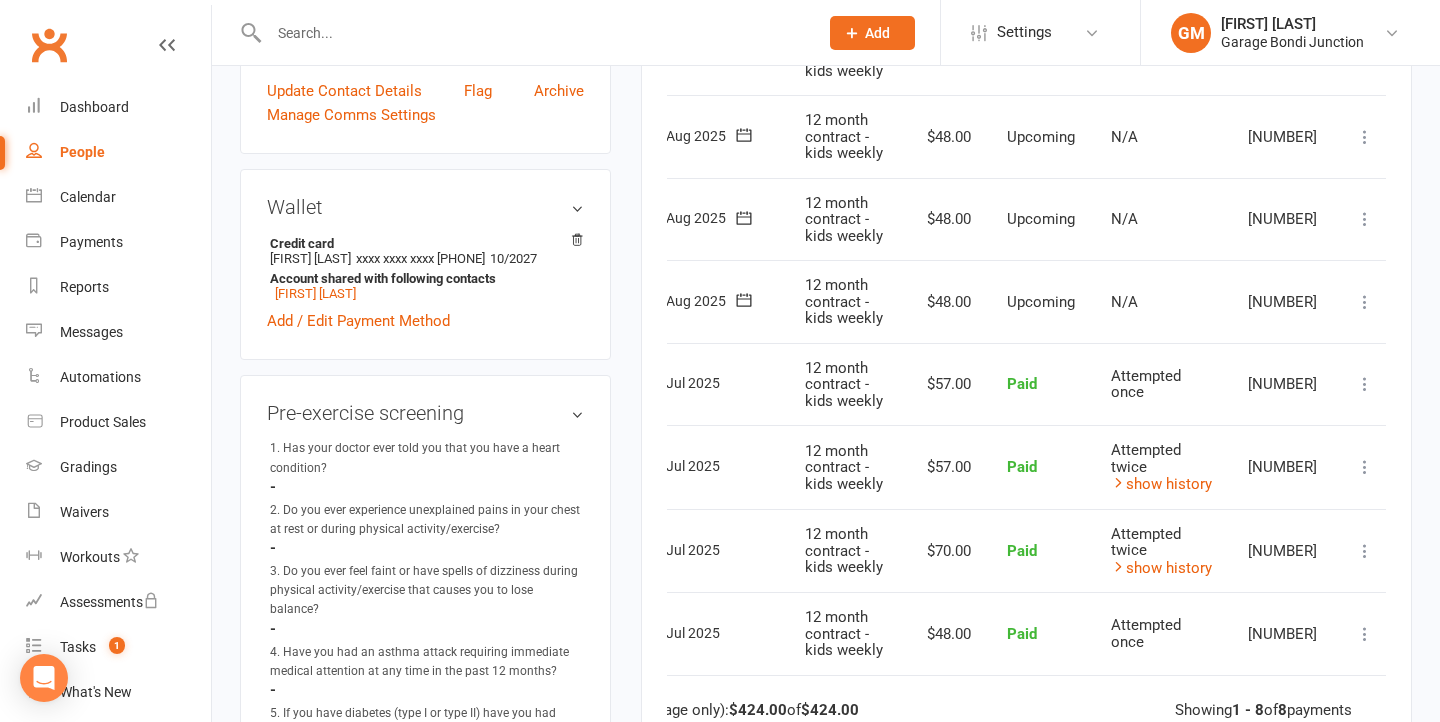 click at bounding box center [1365, 302] 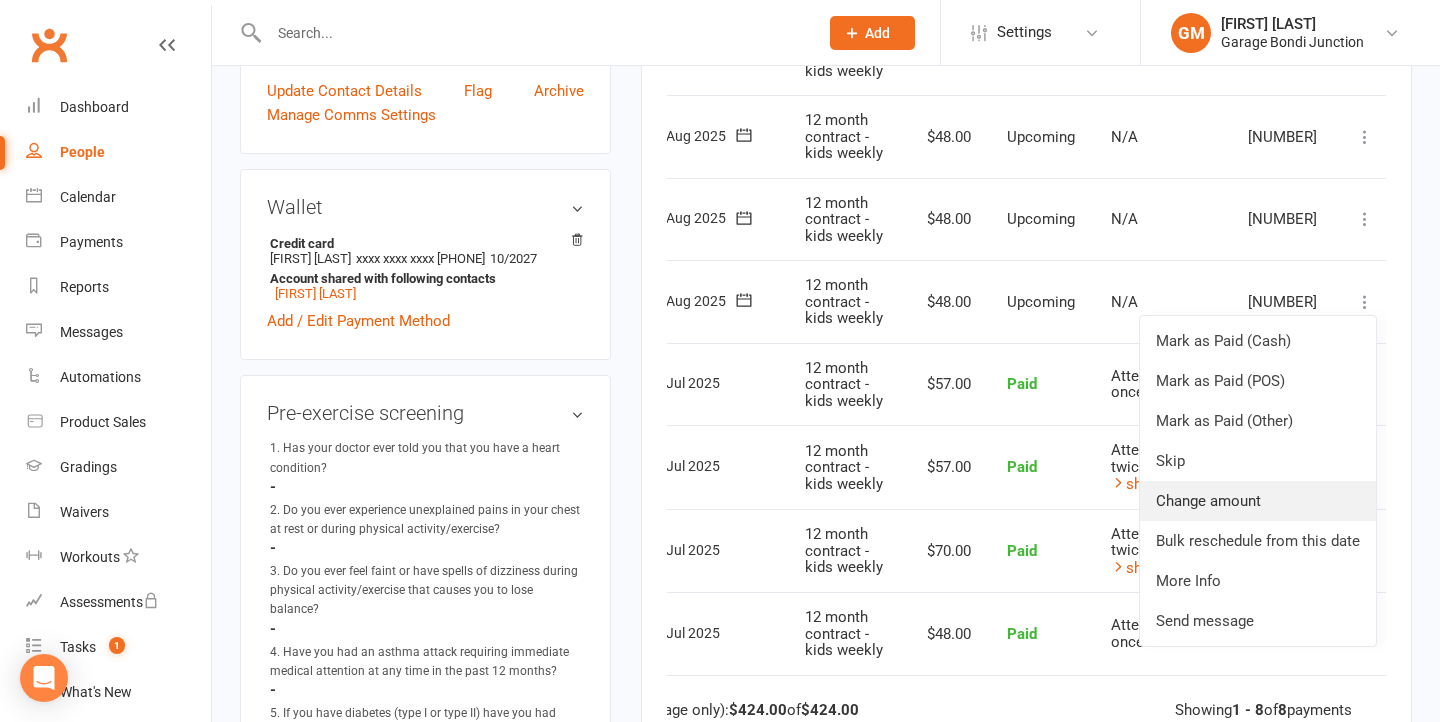 click on "Change amount" at bounding box center [1258, 501] 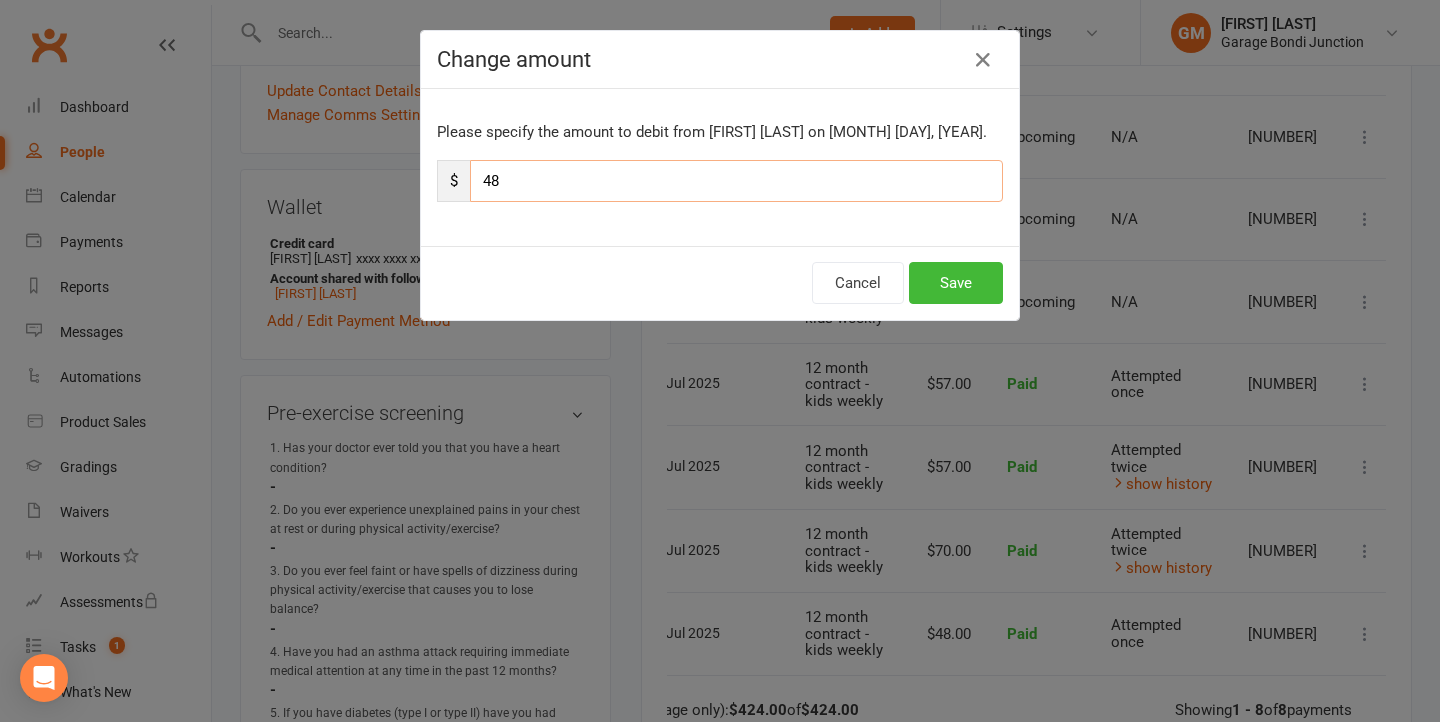 click on "48" at bounding box center [736, 181] 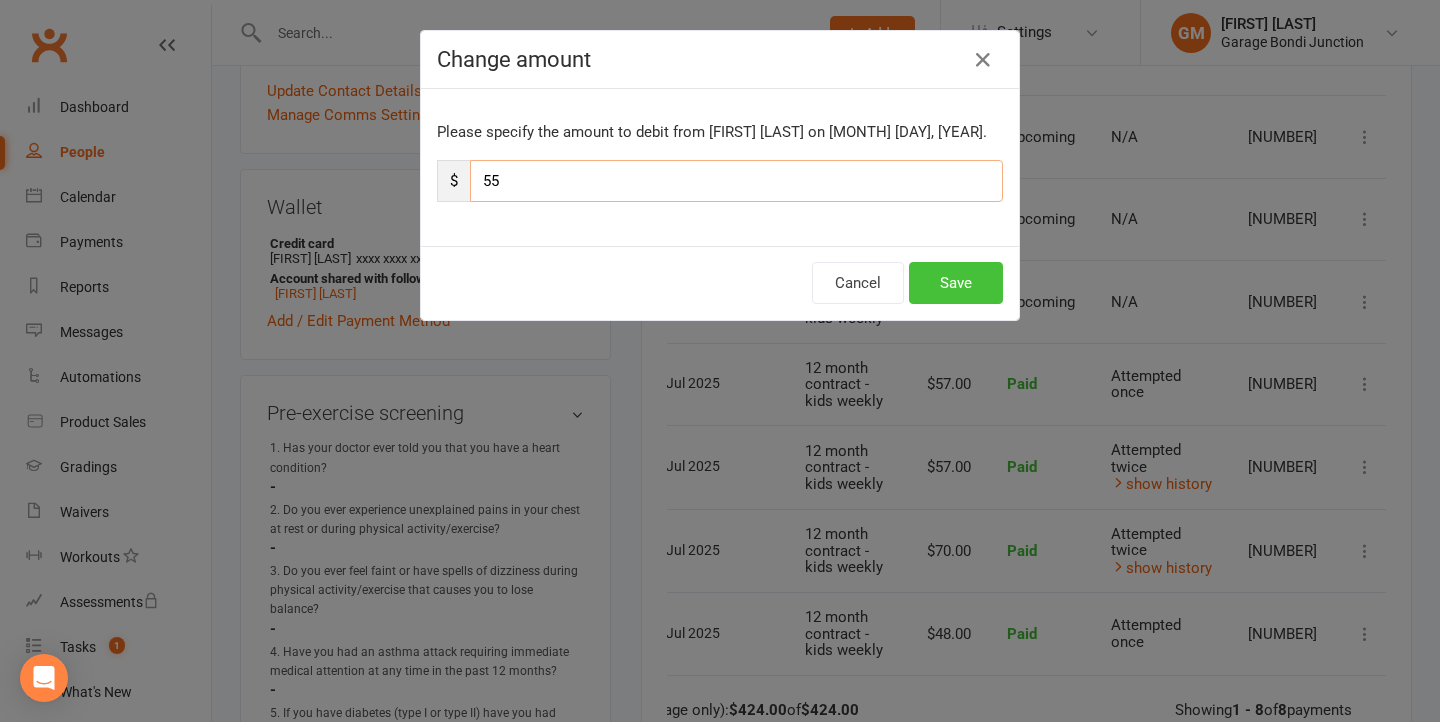 type on "55" 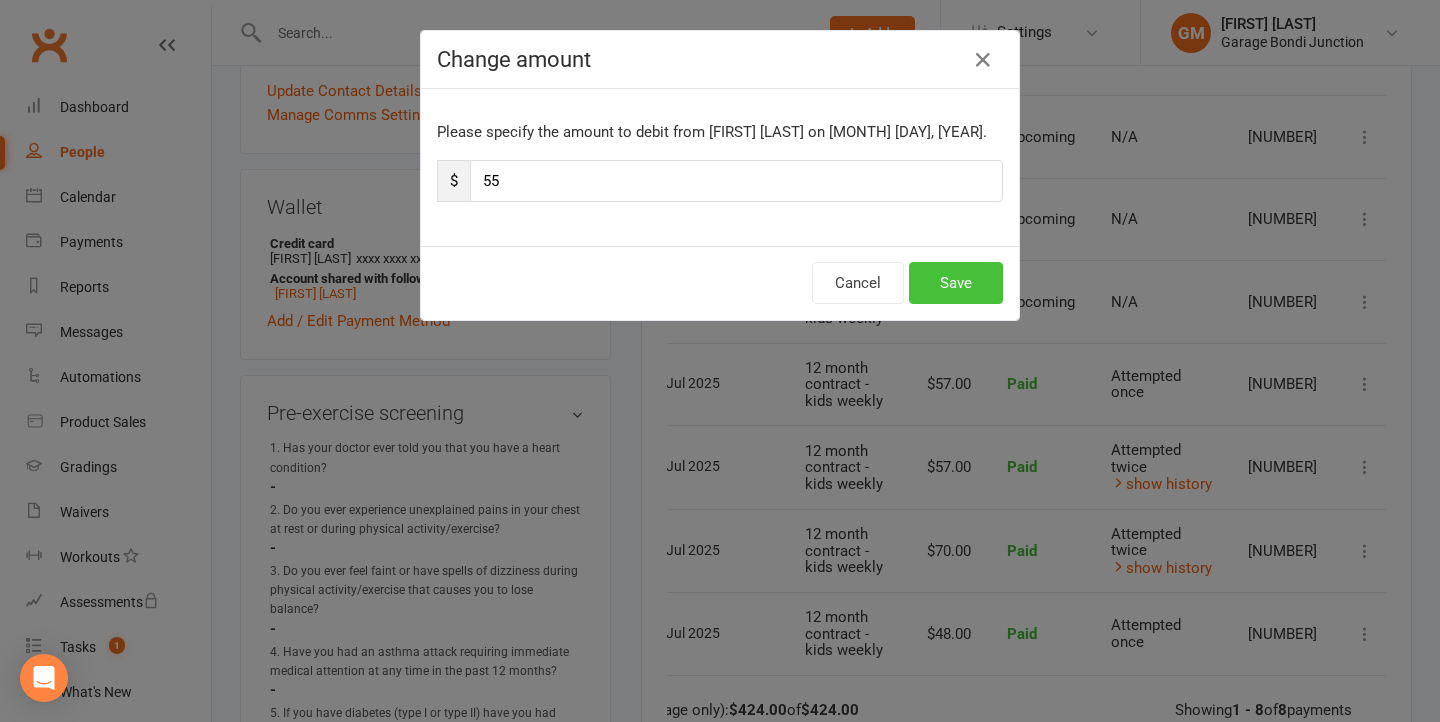 click on "Save" at bounding box center (956, 283) 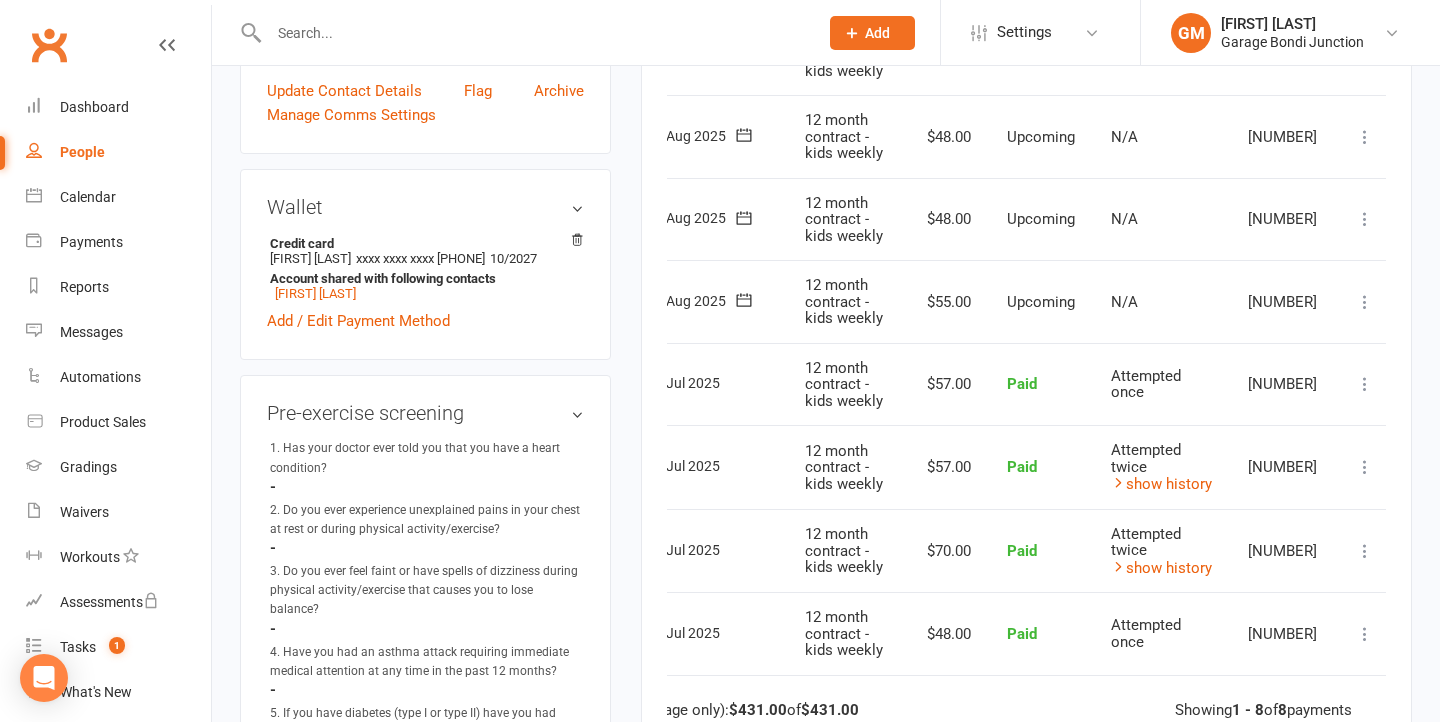 click at bounding box center [533, 33] 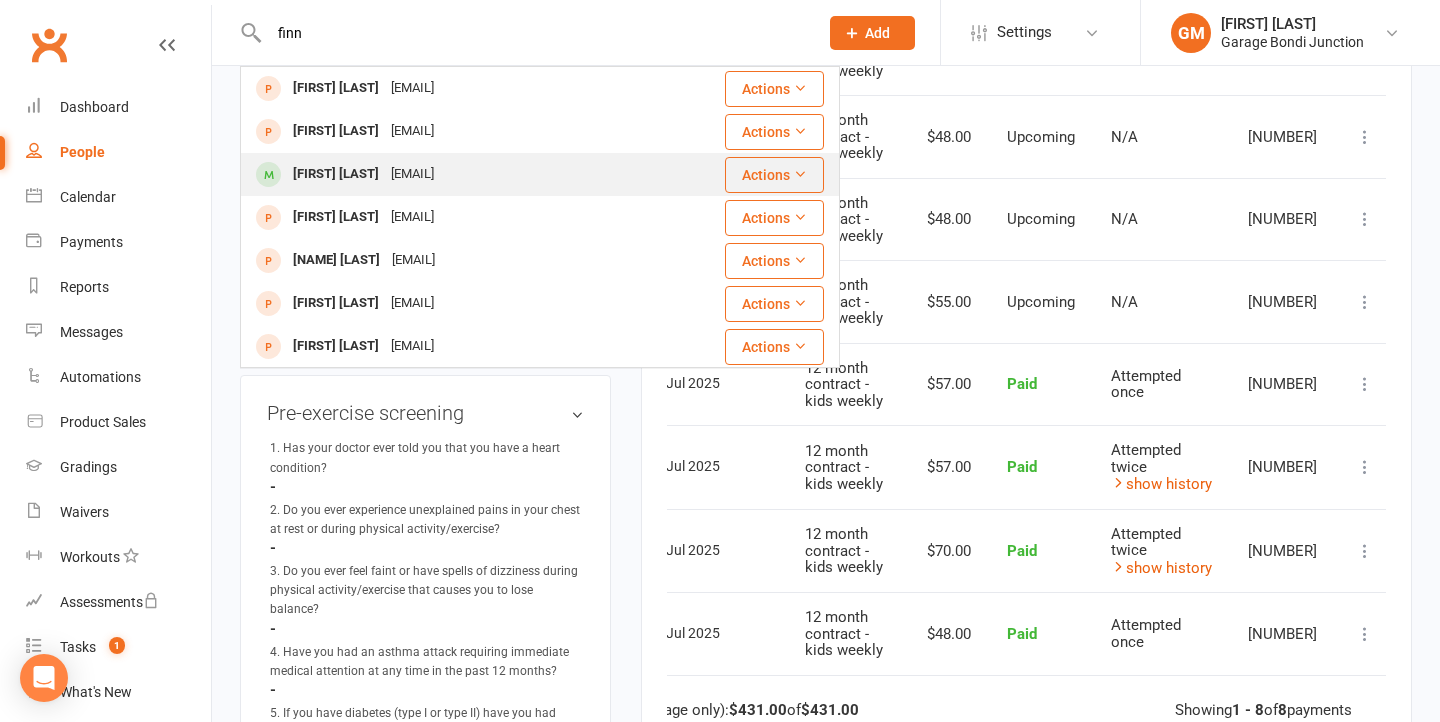 type on "finn" 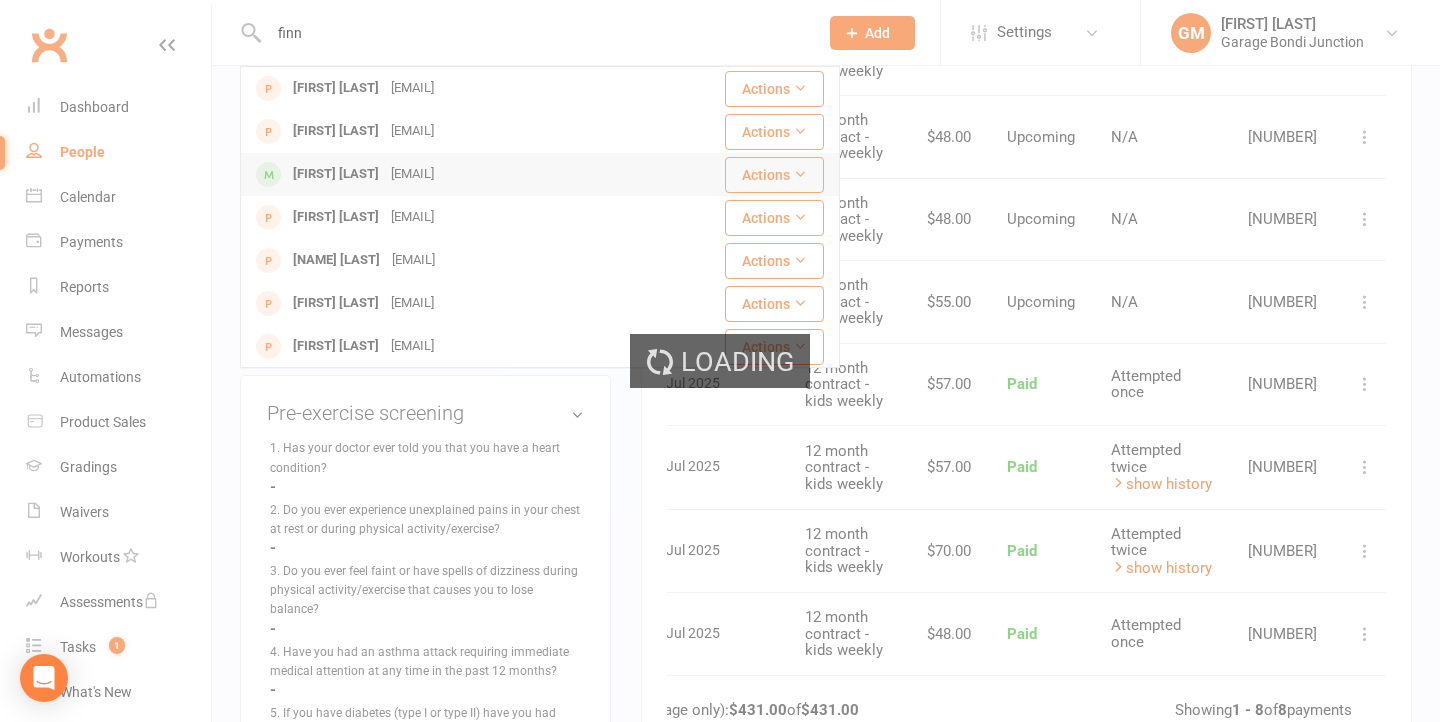 type 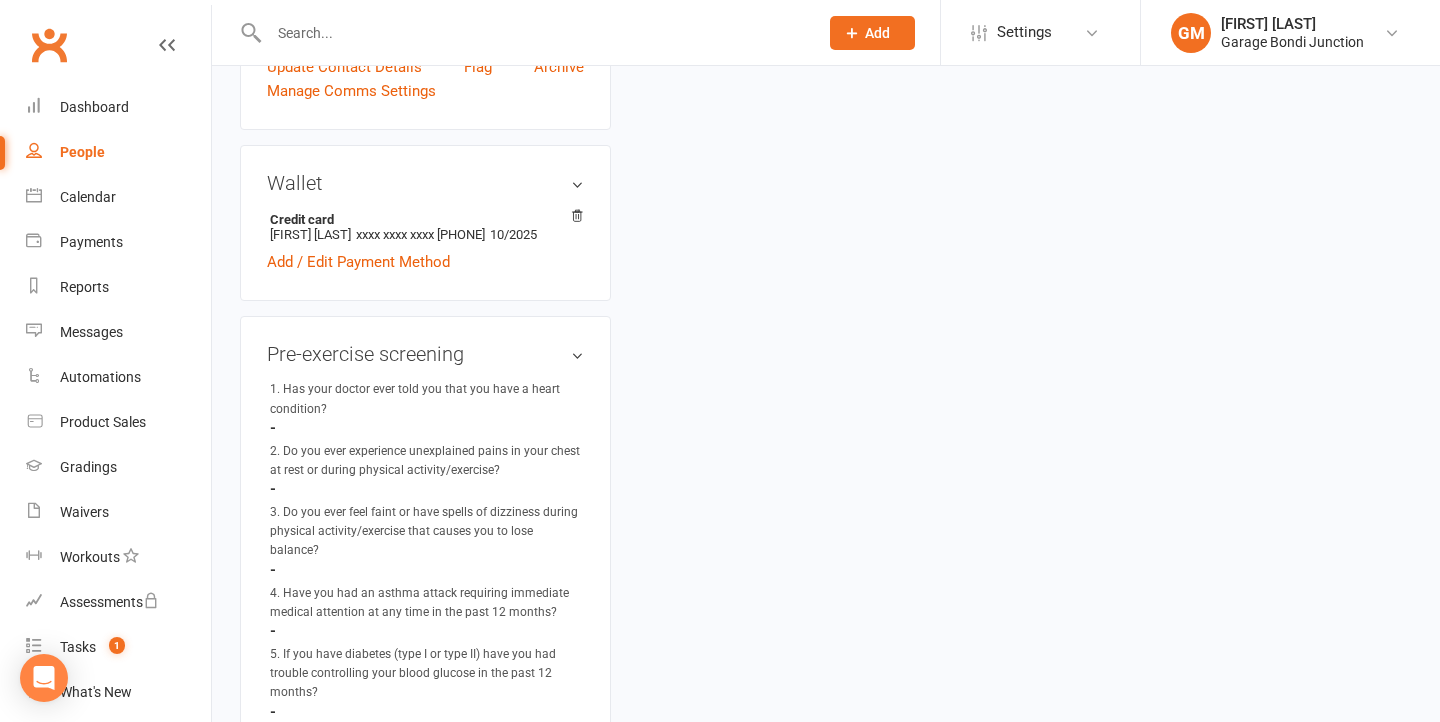 scroll, scrollTop: 0, scrollLeft: 0, axis: both 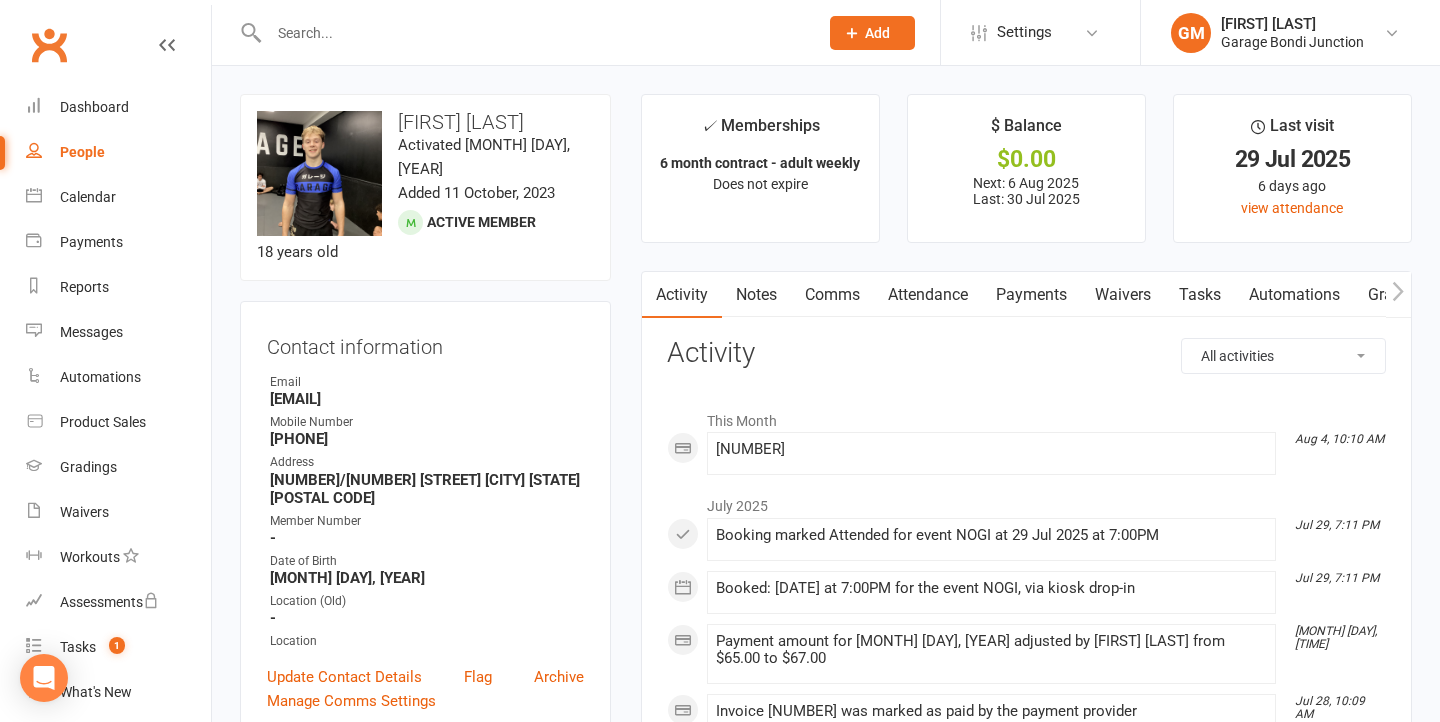 click on "Payments" at bounding box center [1031, 295] 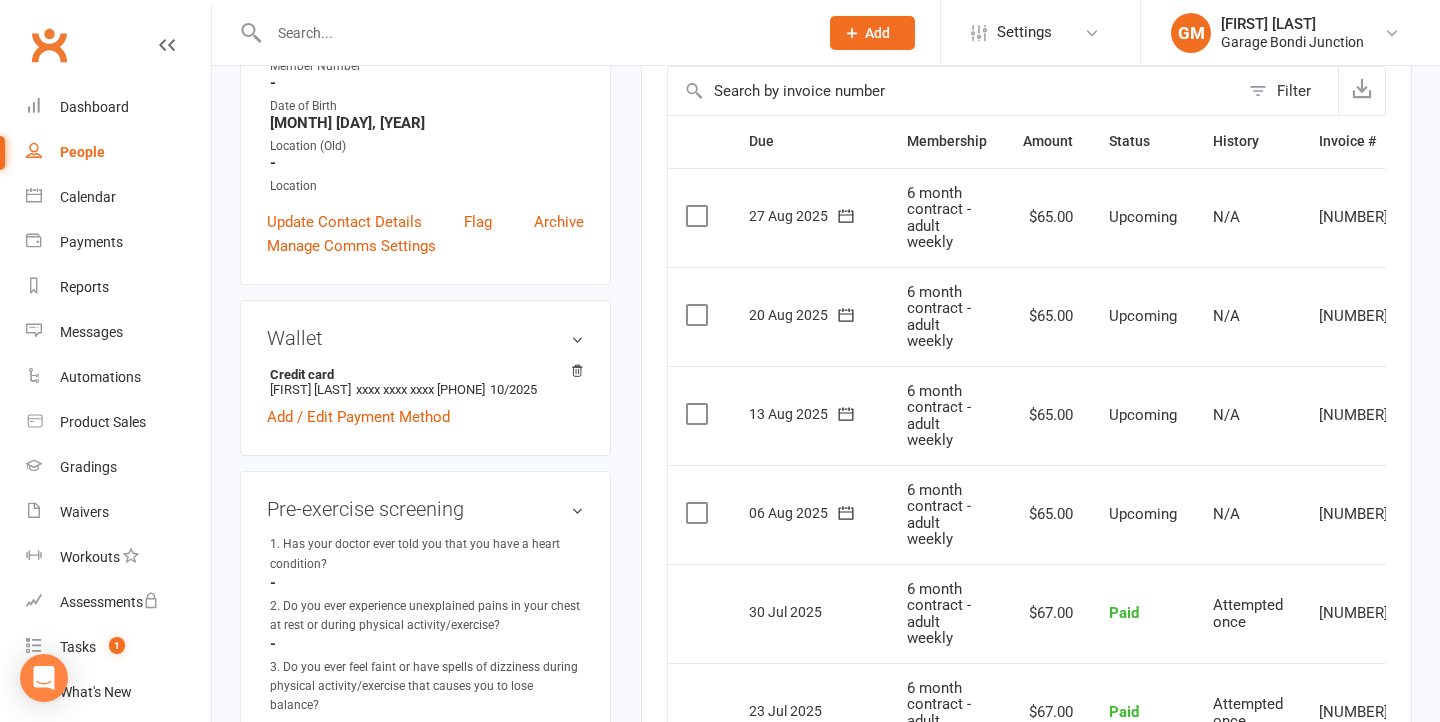 scroll, scrollTop: 456, scrollLeft: 0, axis: vertical 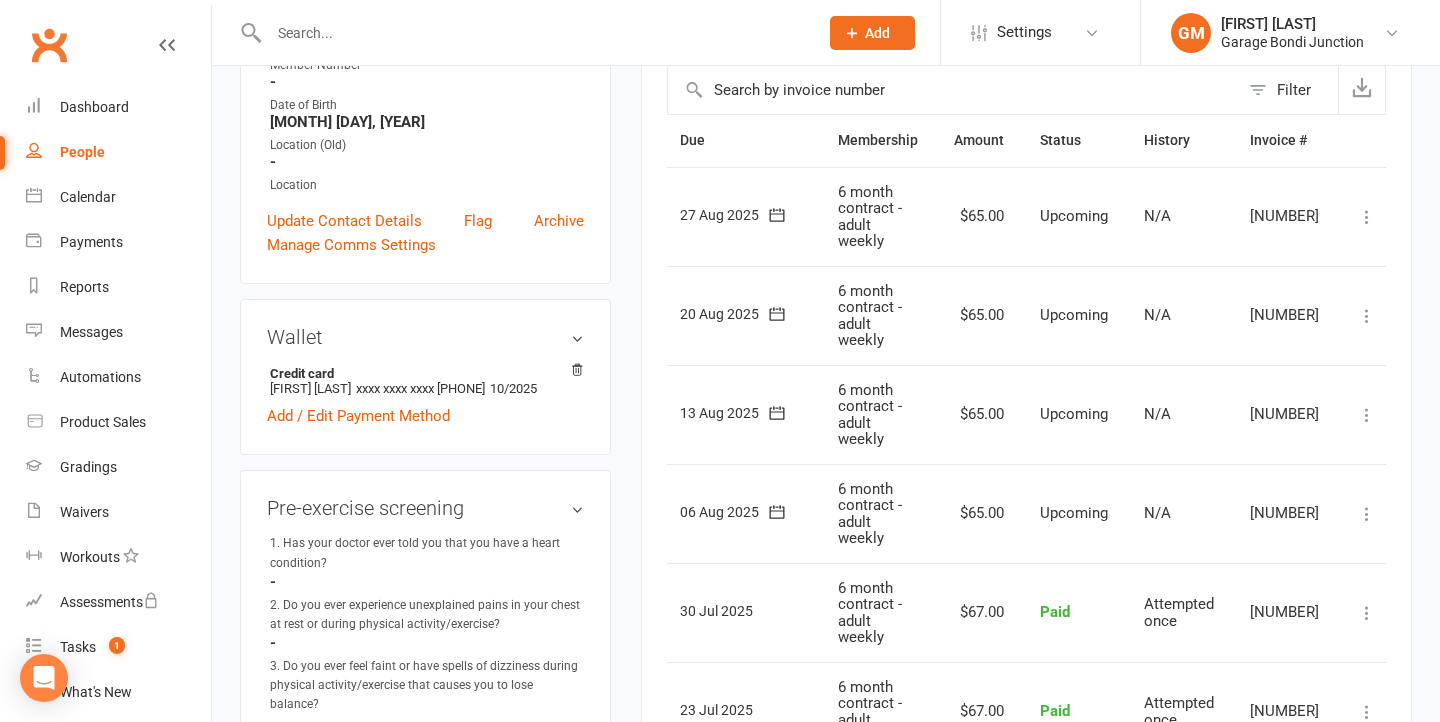 click at bounding box center [1367, 514] 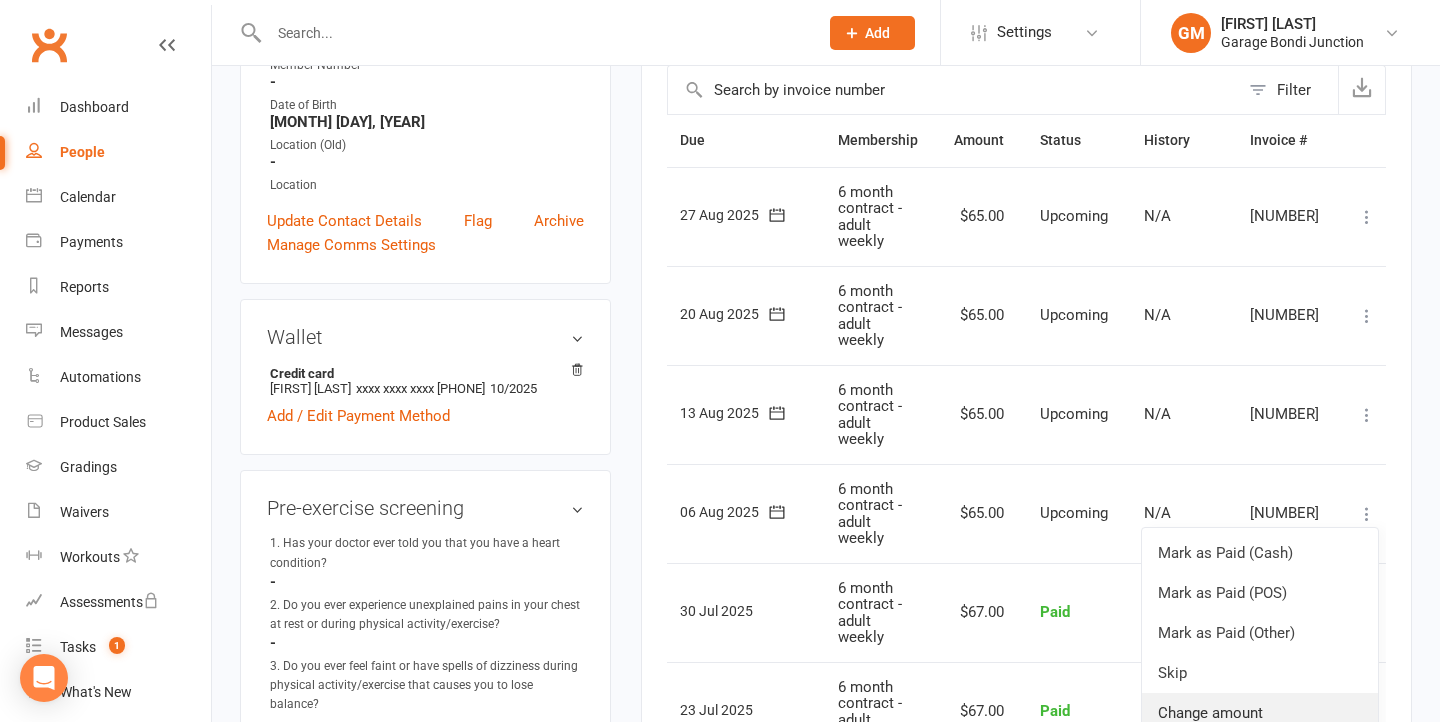 click on "Change amount" at bounding box center [1260, 713] 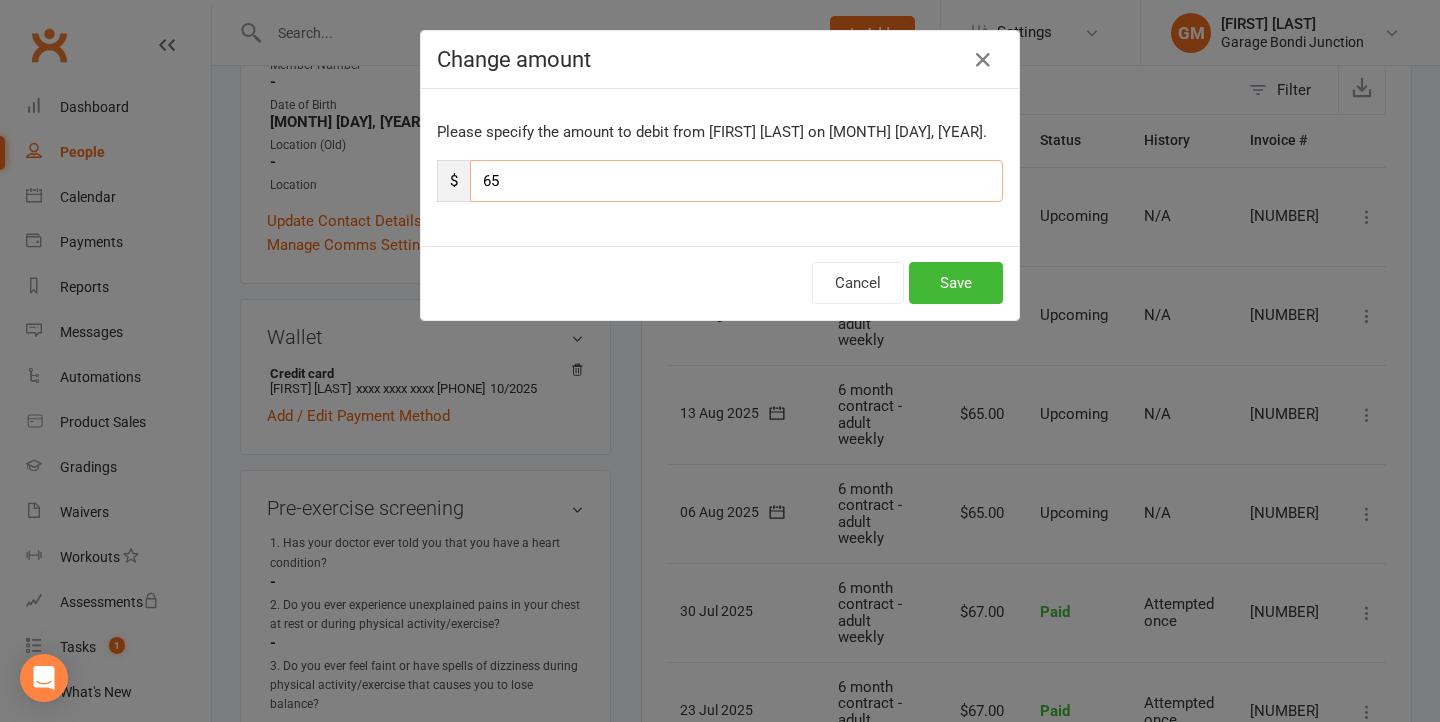 drag, startPoint x: 476, startPoint y: 181, endPoint x: 581, endPoint y: 197, distance: 106.21205 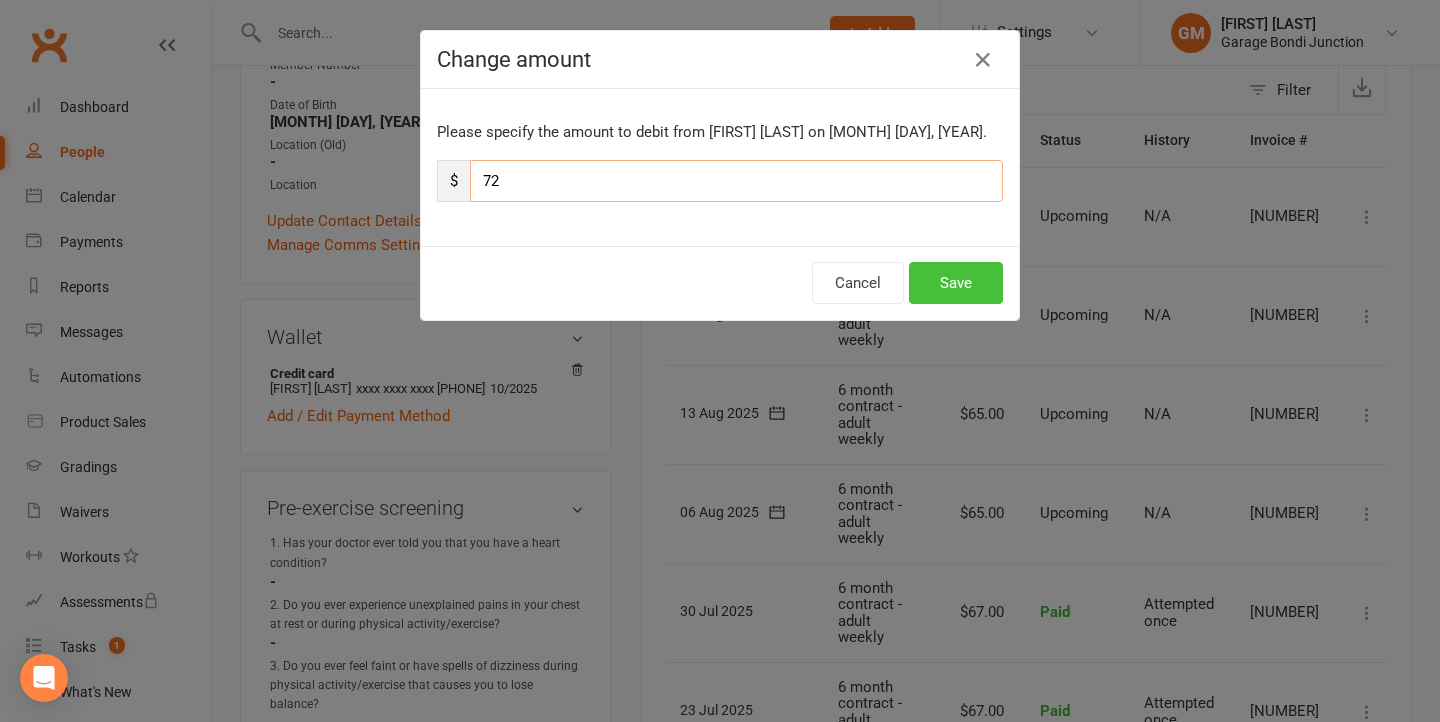 type on "72" 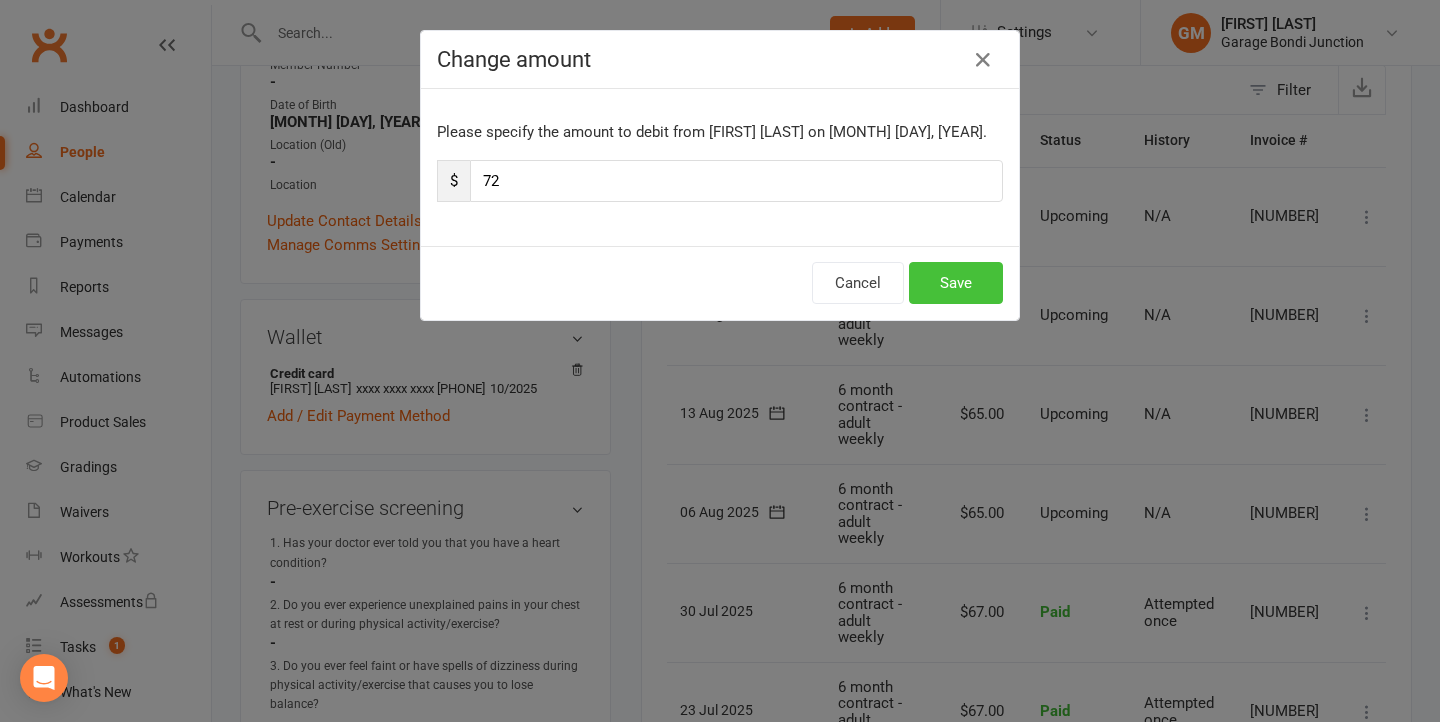 click on "Save" at bounding box center [956, 283] 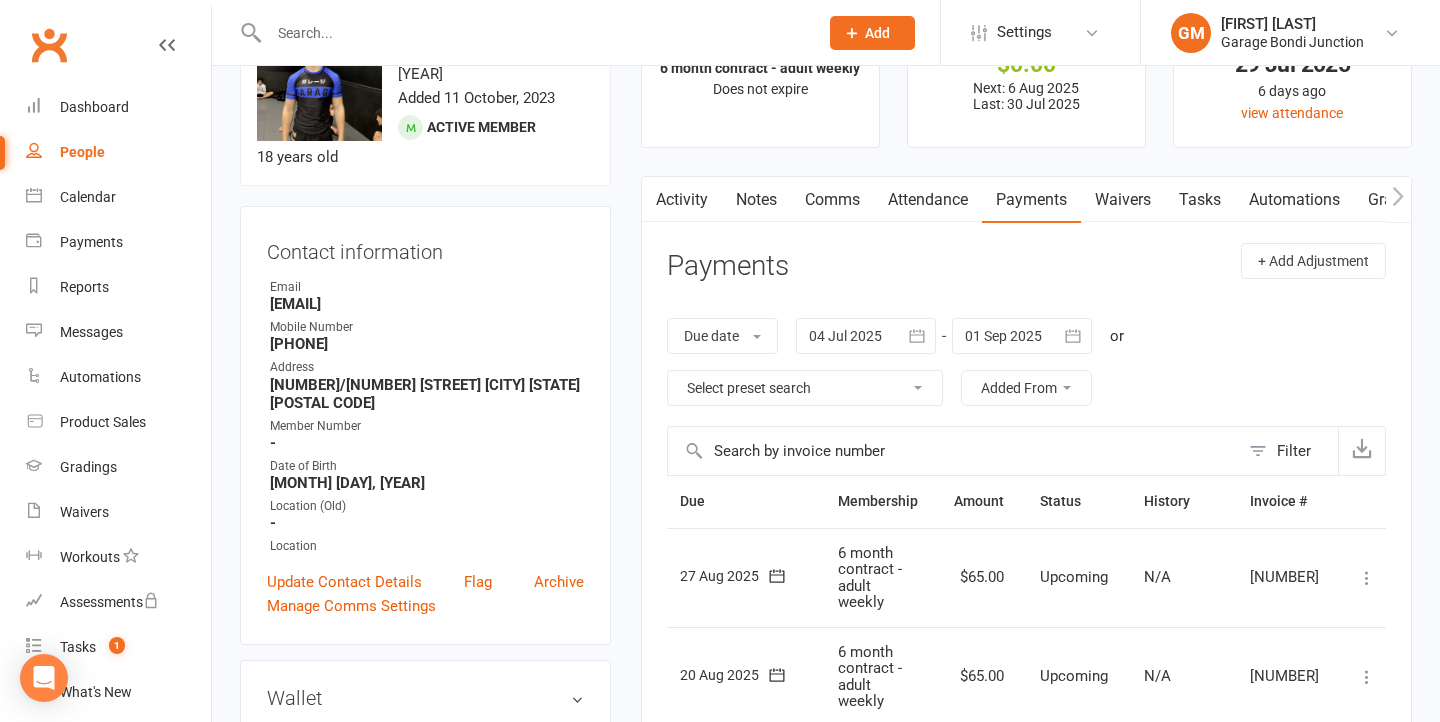 scroll, scrollTop: 0, scrollLeft: 0, axis: both 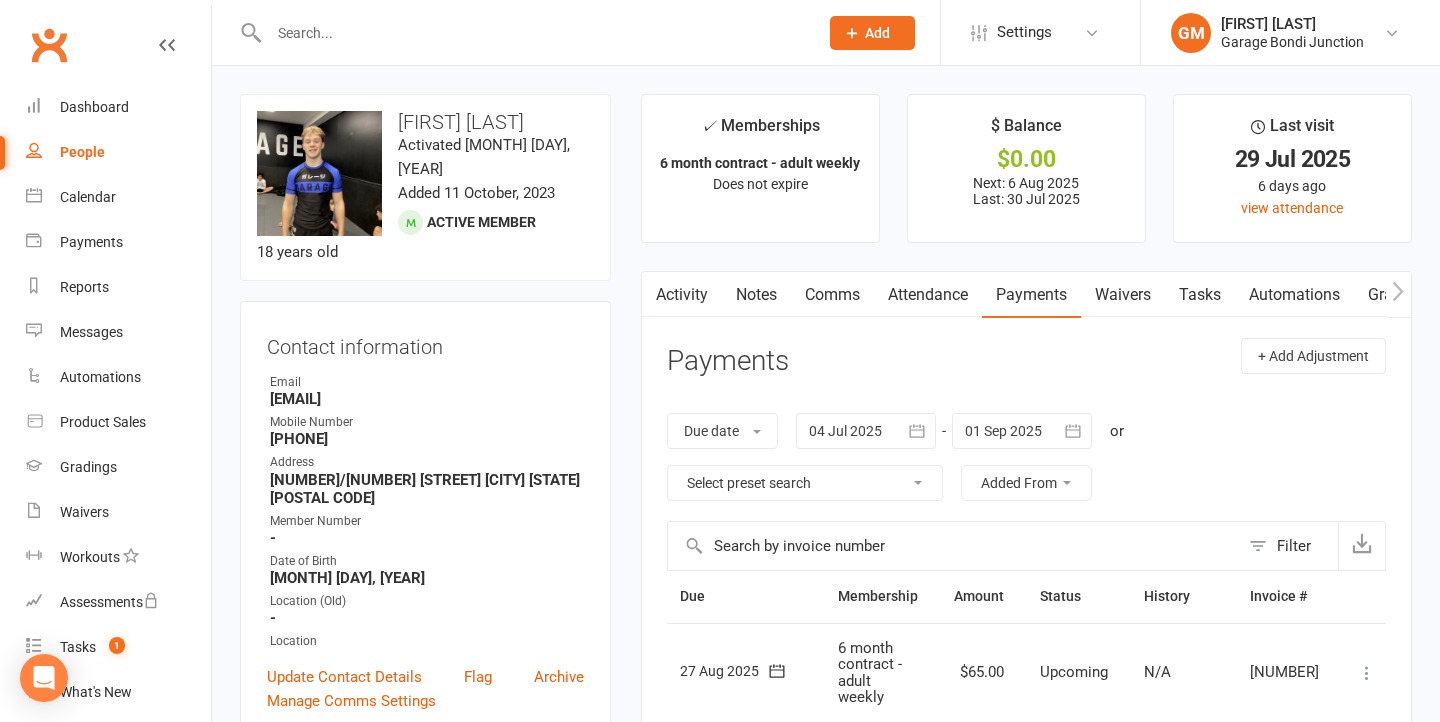 click at bounding box center (533, 33) 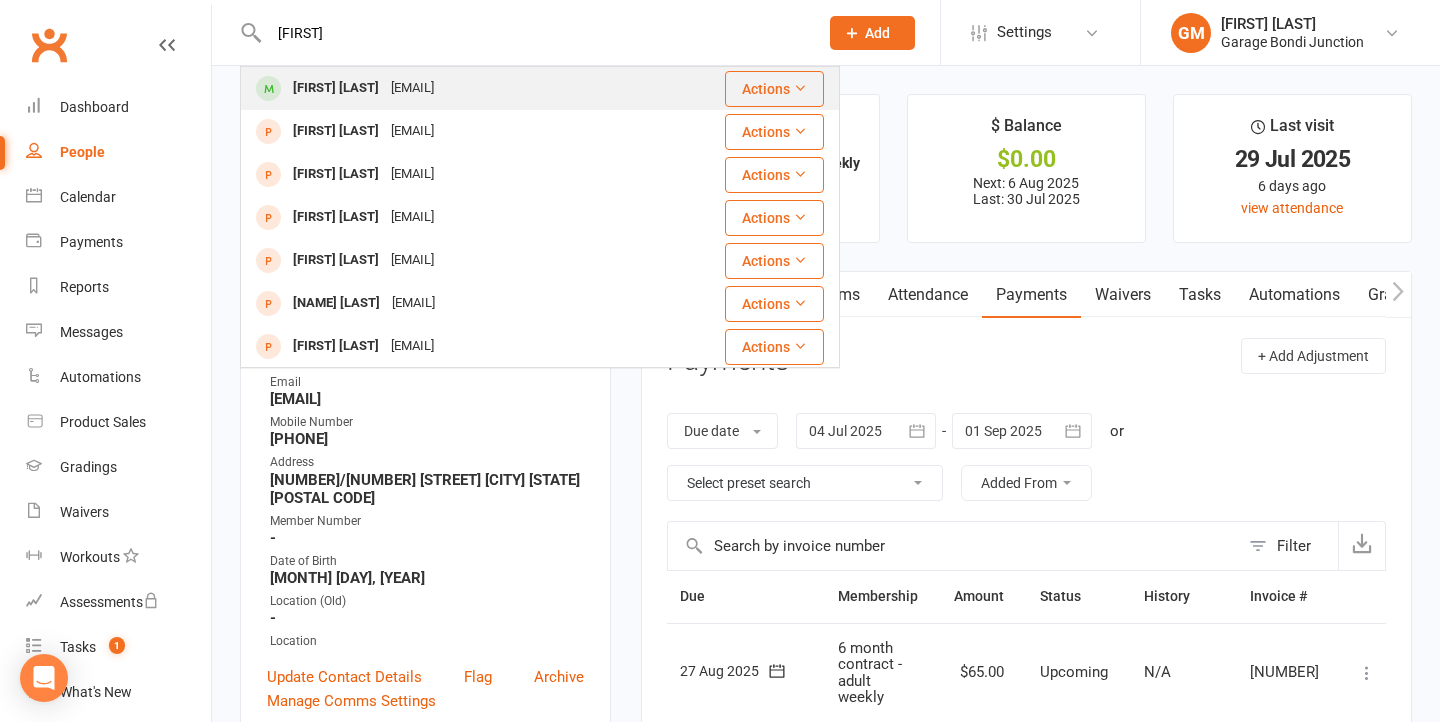 type on "[FIRST]" 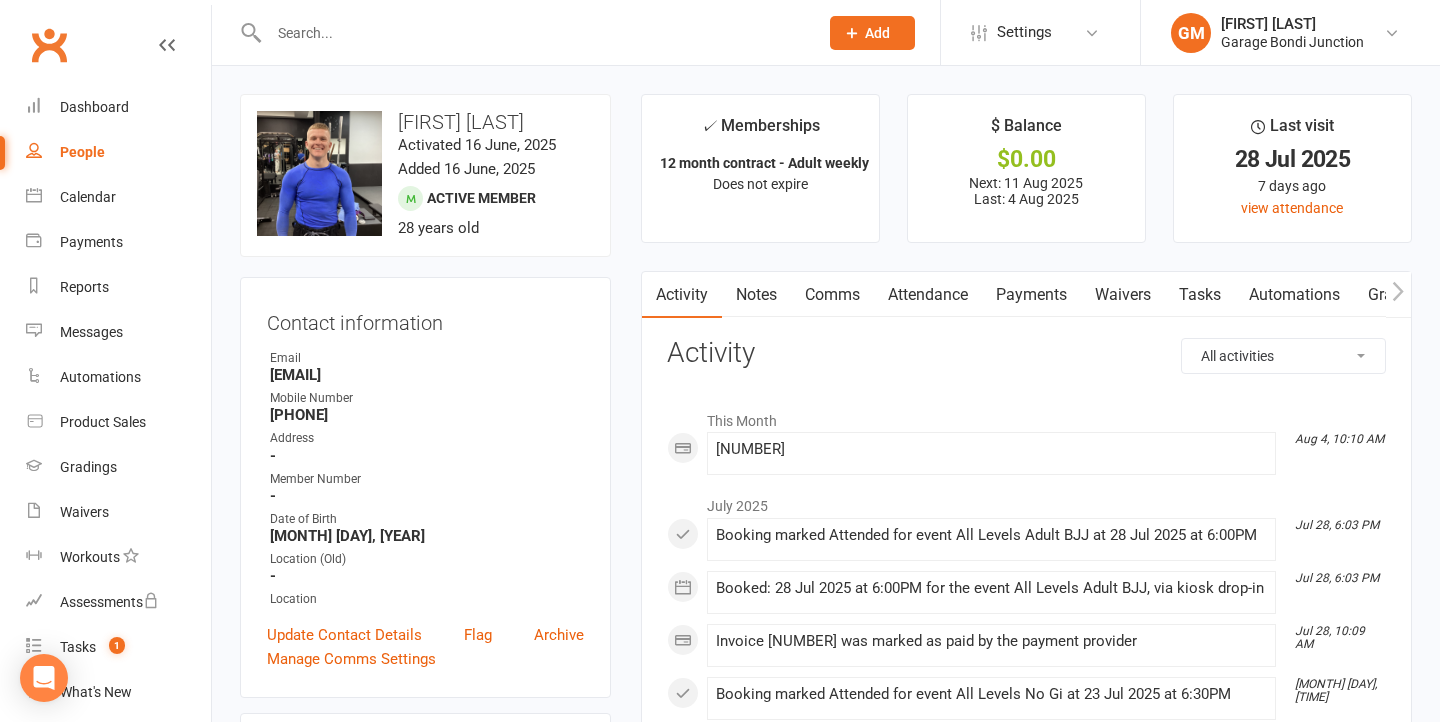 click on "Payments" at bounding box center (1031, 295) 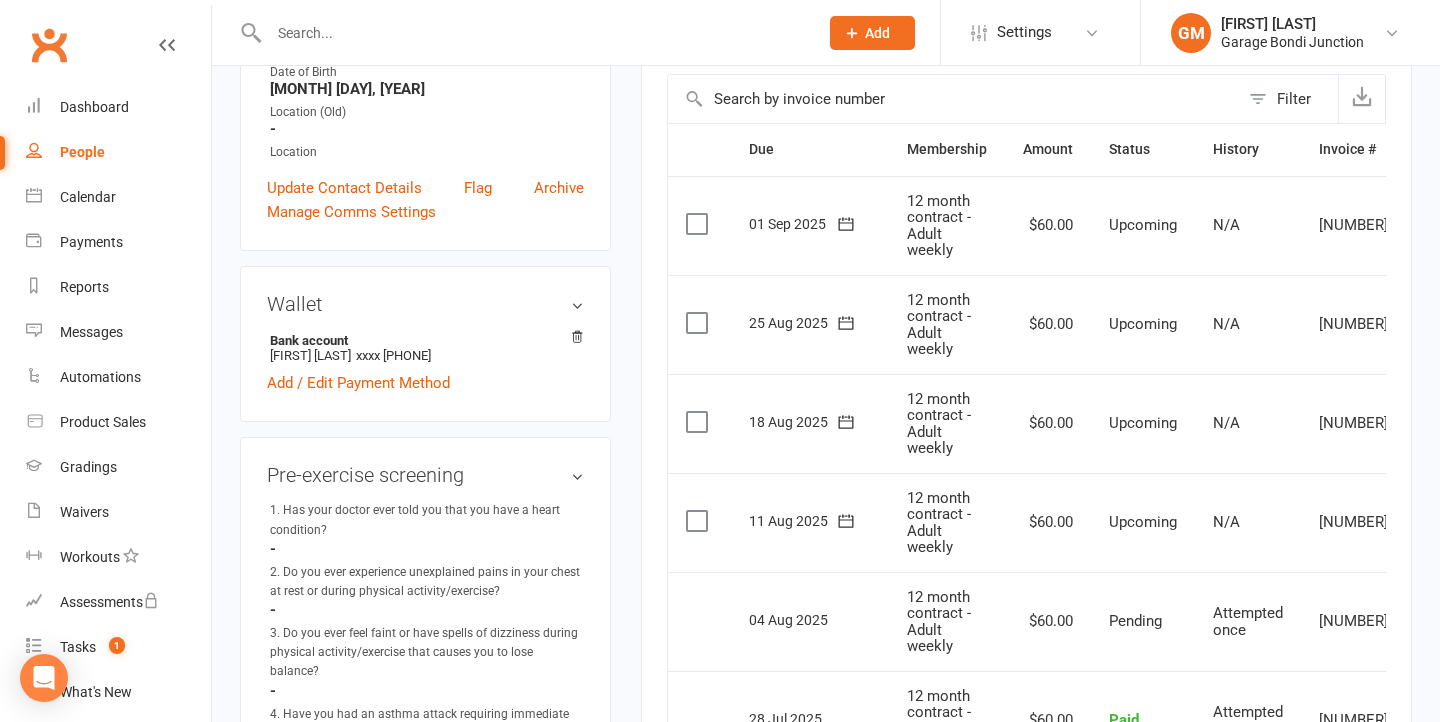 scroll, scrollTop: 562, scrollLeft: 0, axis: vertical 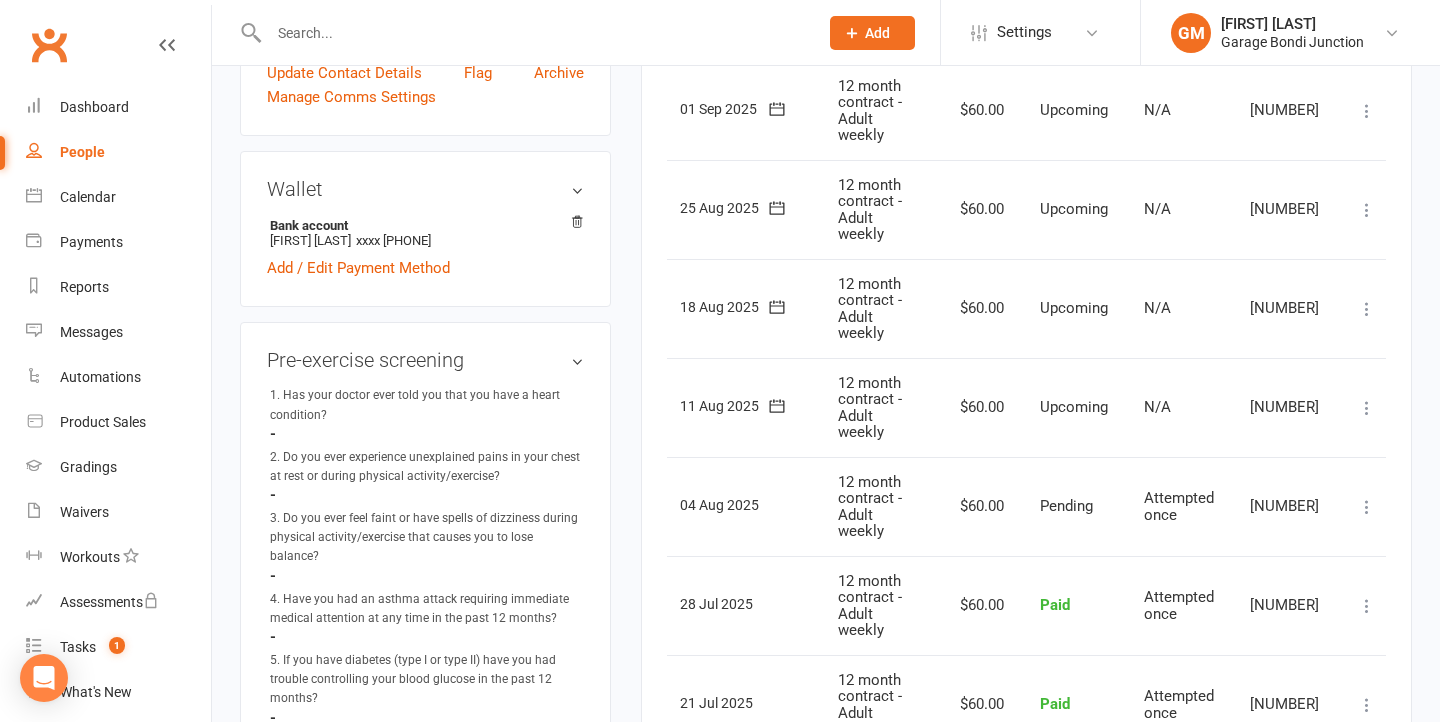 click at bounding box center [1367, 408] 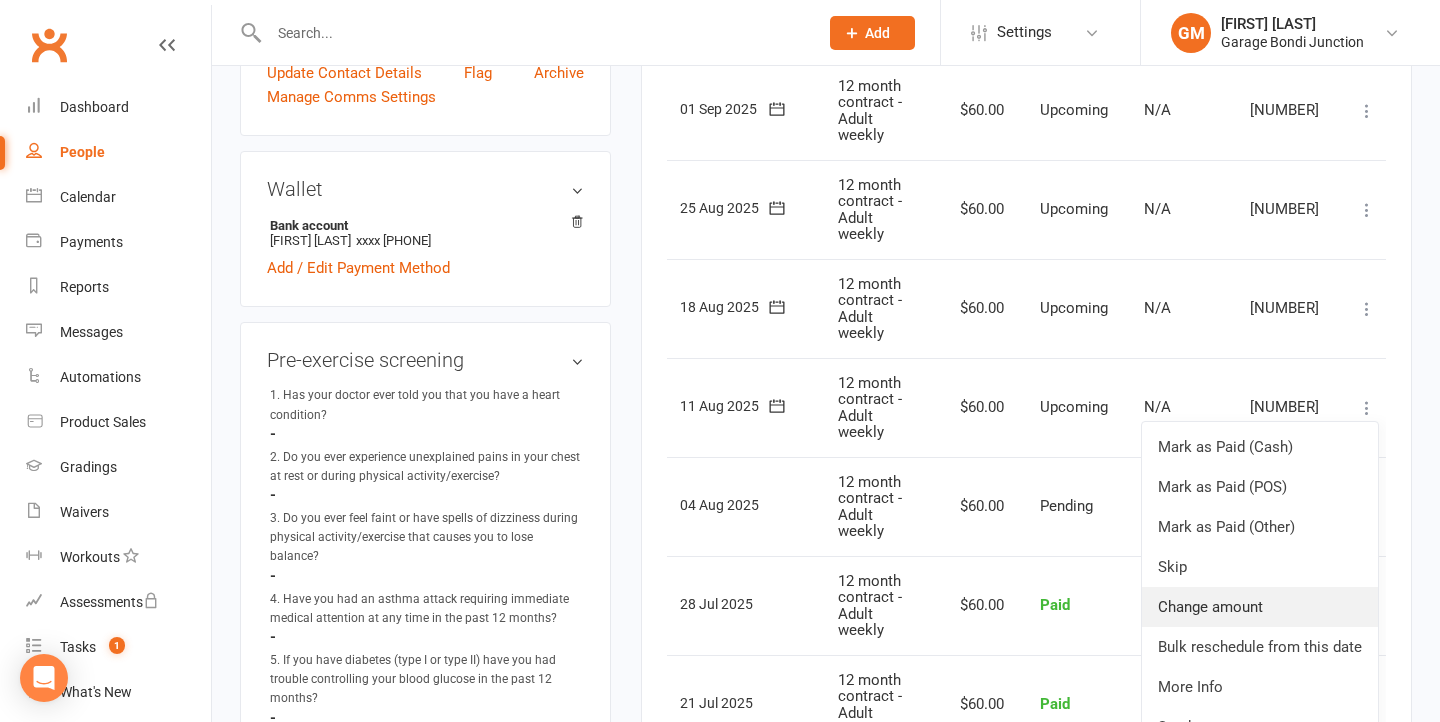 click on "Change amount" at bounding box center (1260, 607) 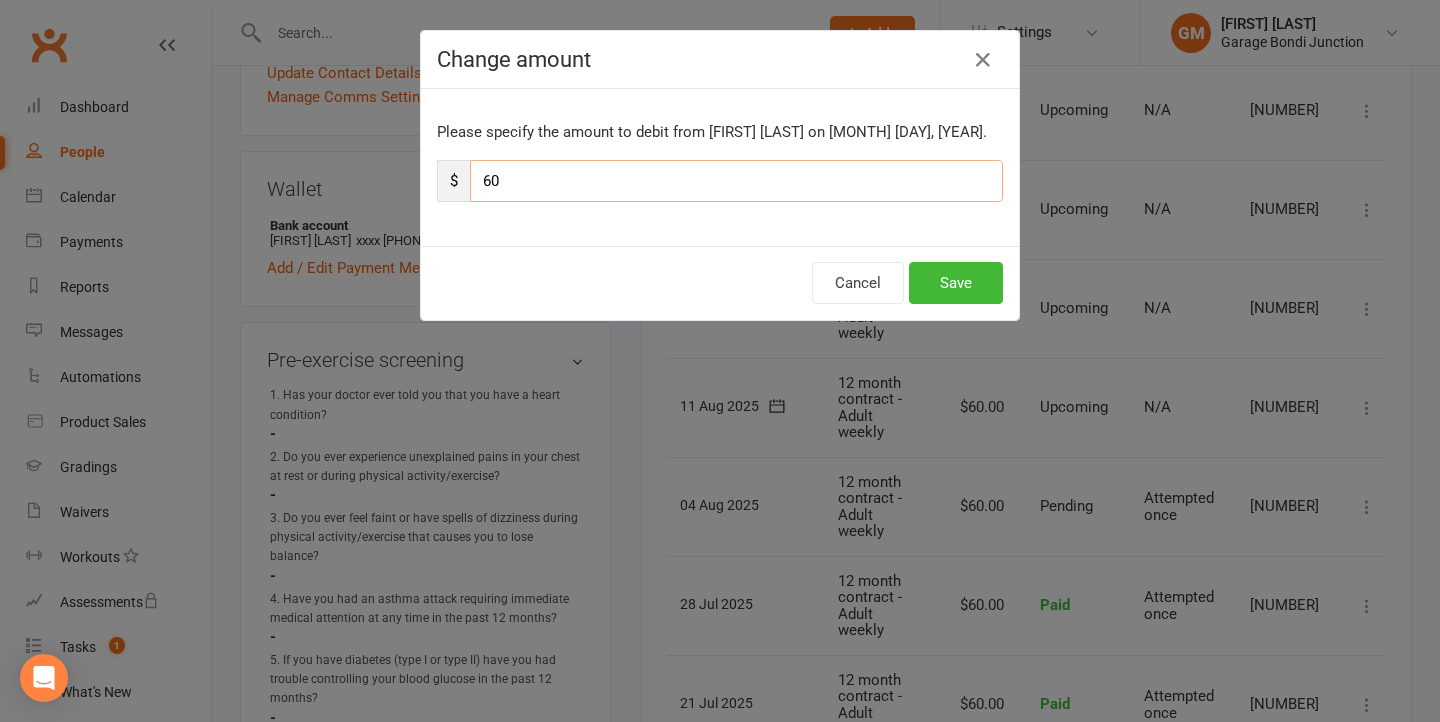 click on "60" at bounding box center (736, 181) 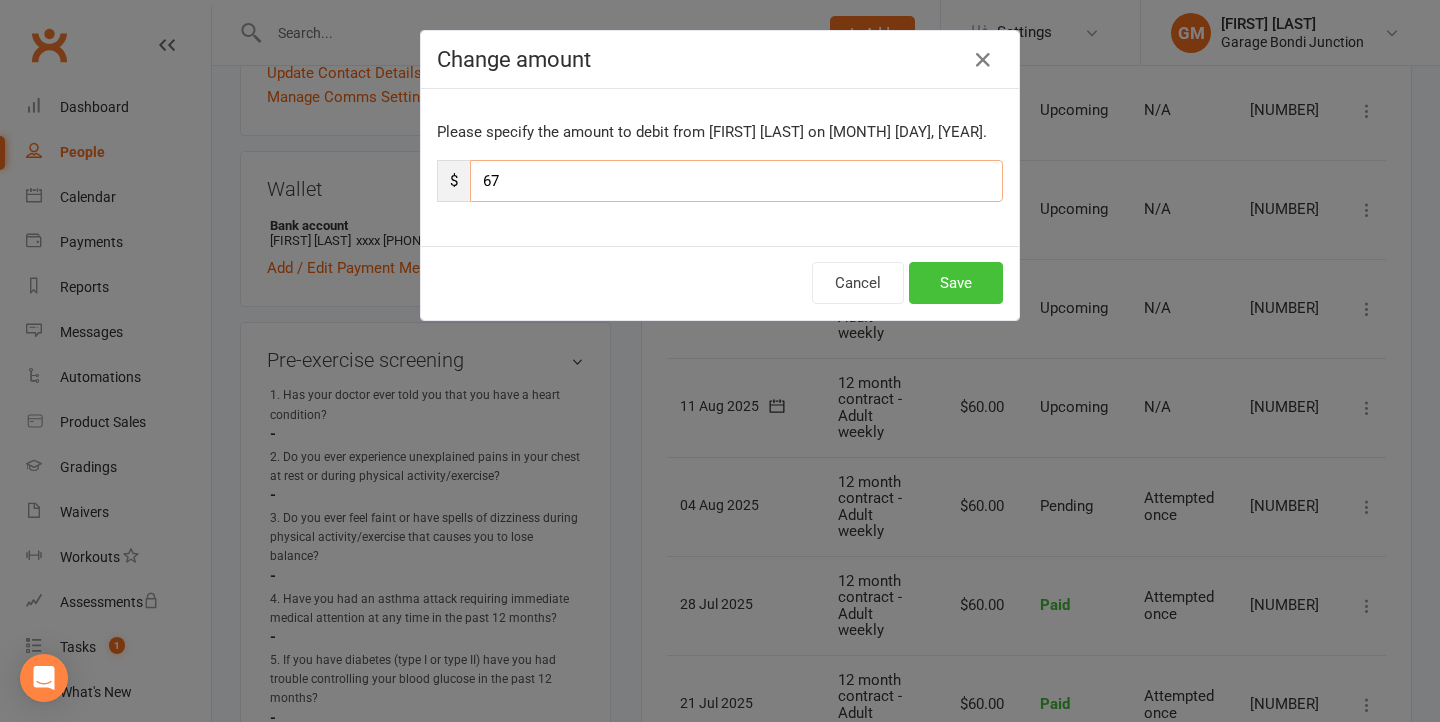 type on "67" 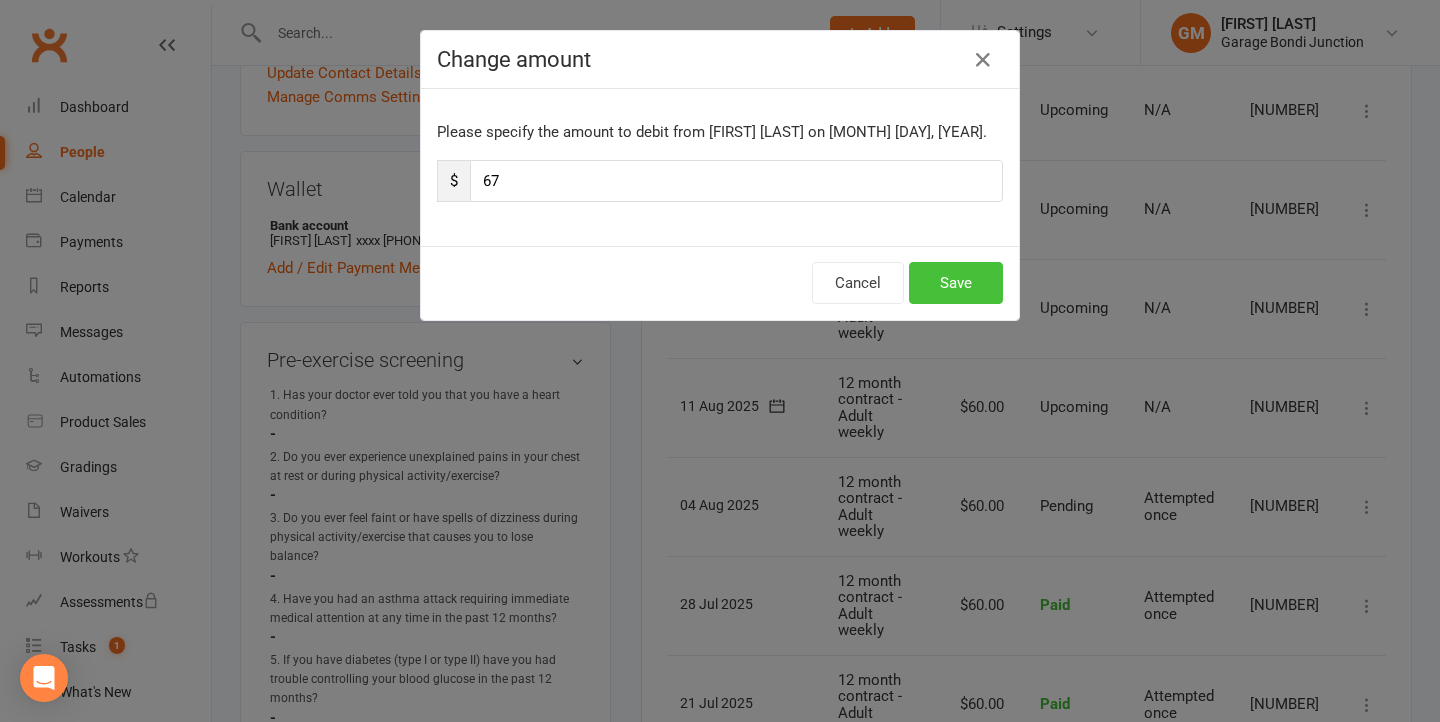 click on "Save" at bounding box center [956, 283] 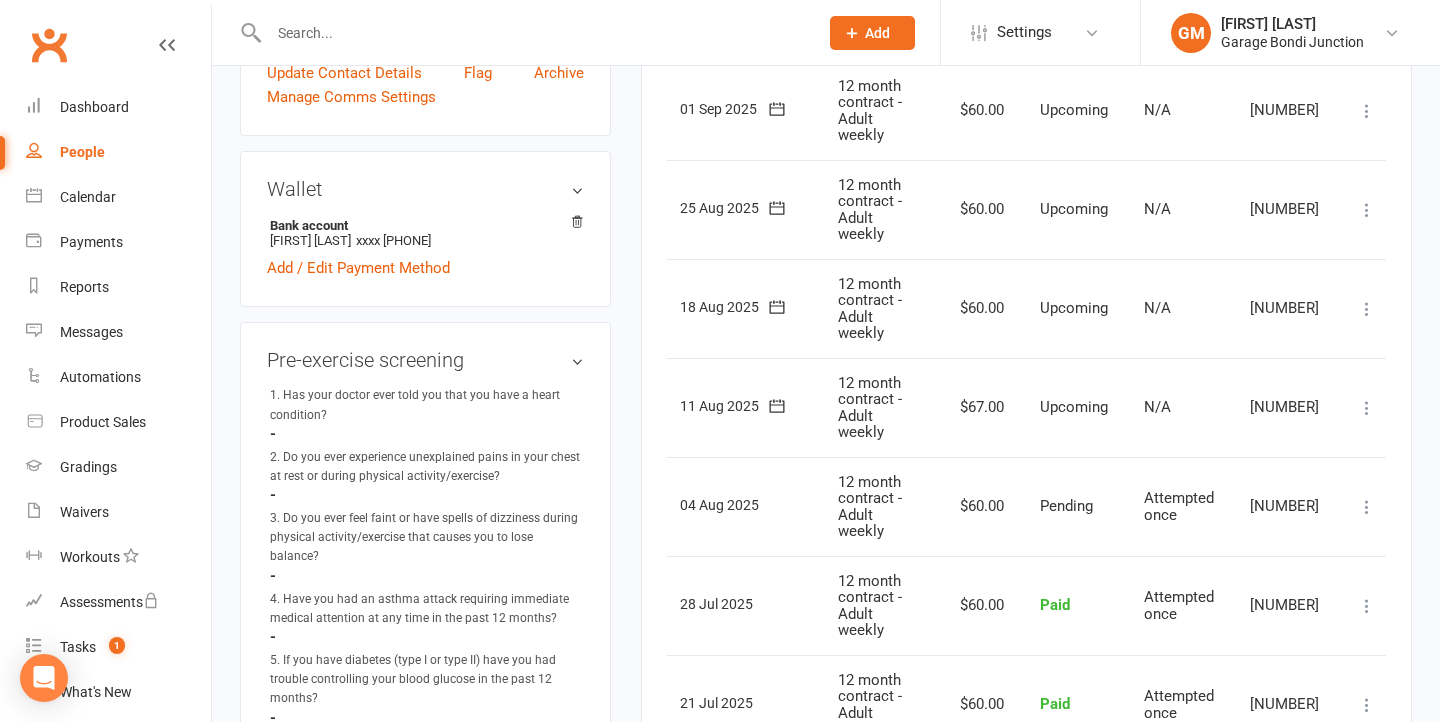 scroll, scrollTop: 0, scrollLeft: 0, axis: both 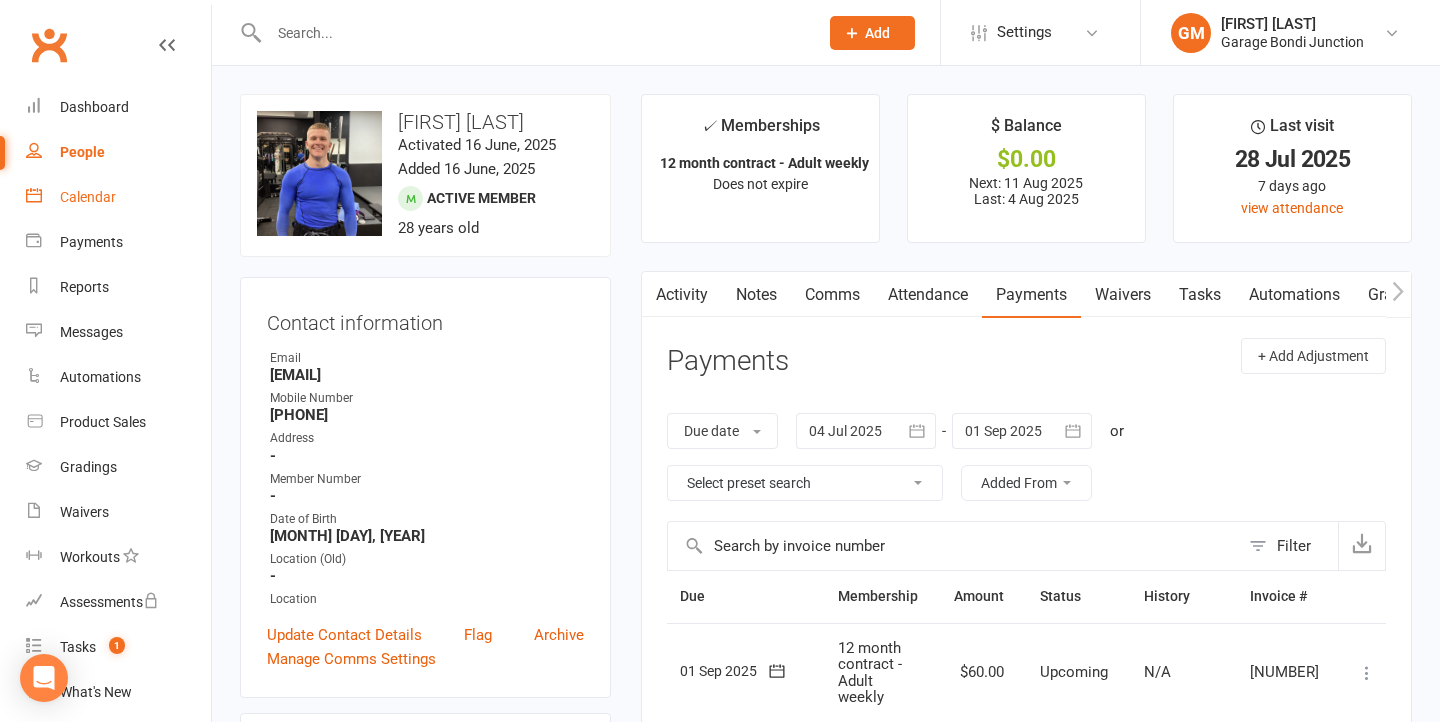 click on "Calendar" at bounding box center [88, 197] 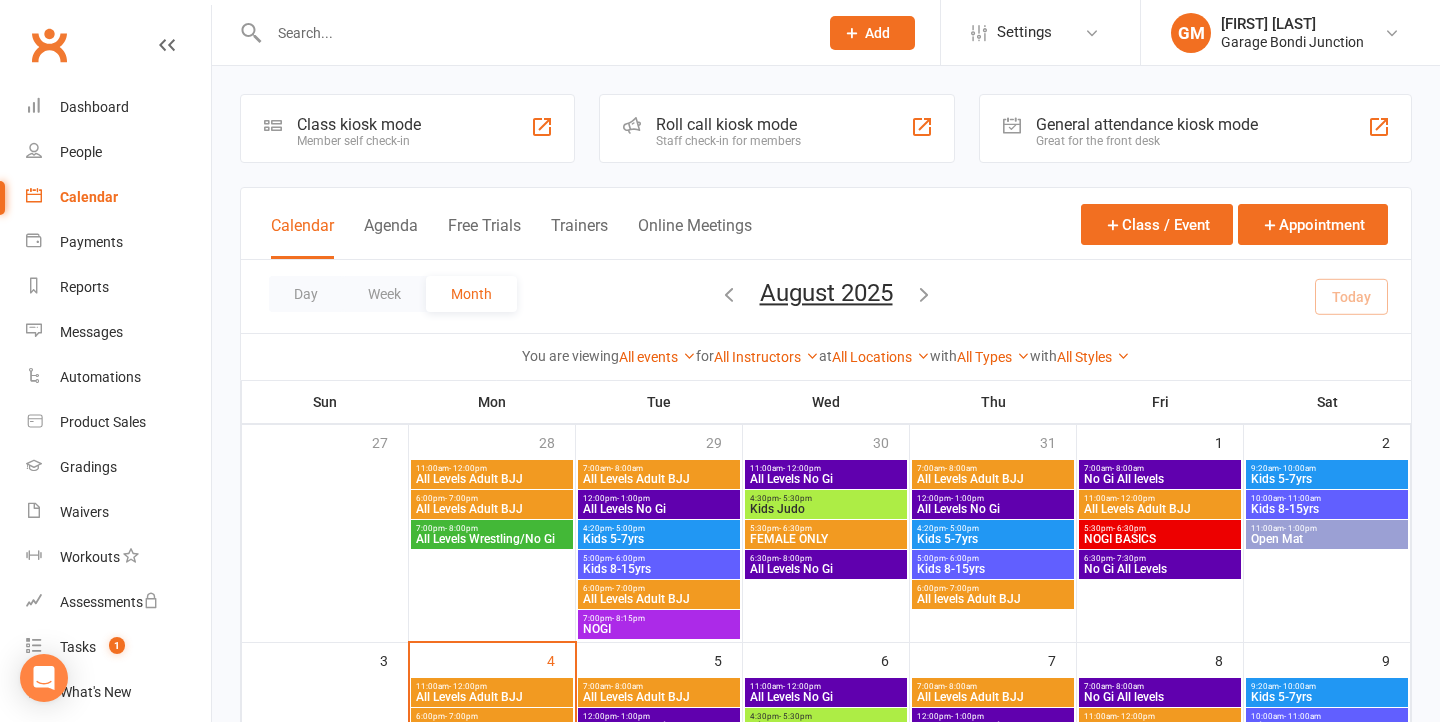 click on "Class kiosk mode" at bounding box center [359, 124] 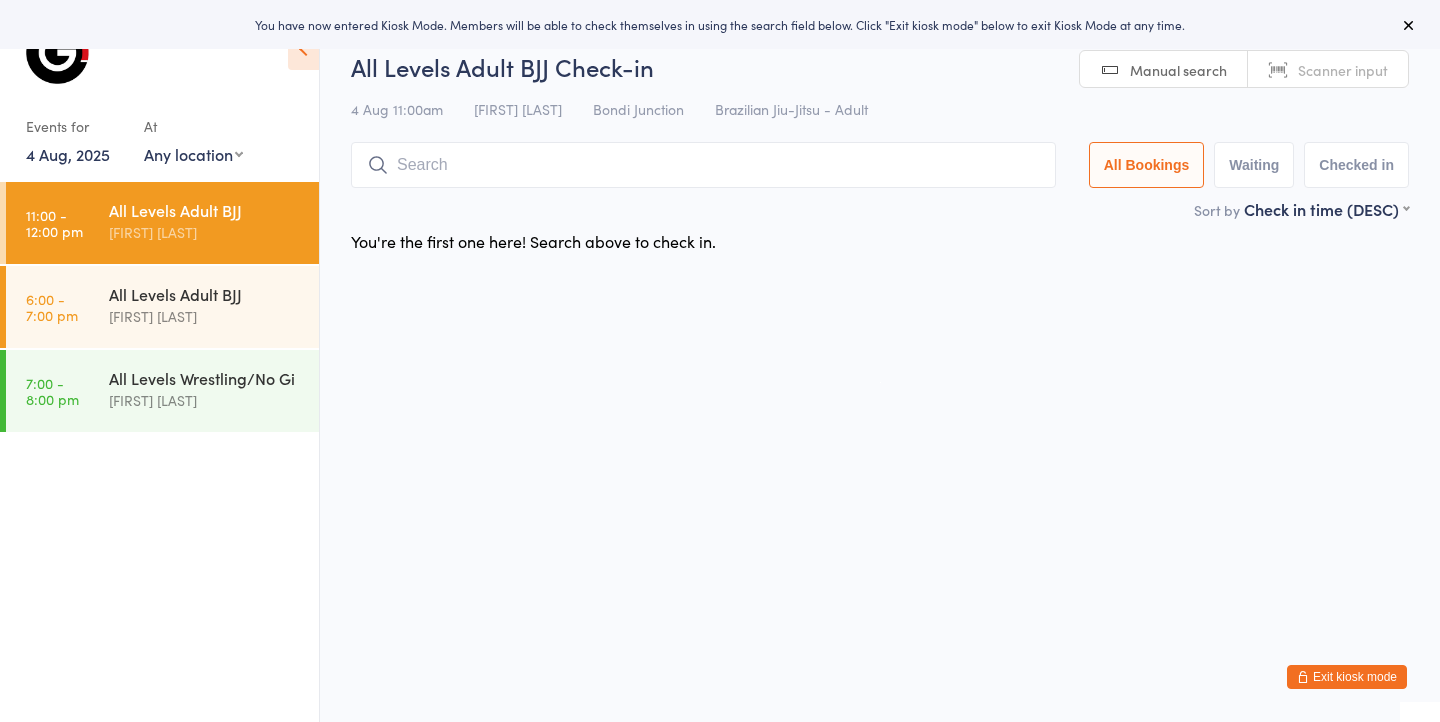scroll, scrollTop: 0, scrollLeft: 0, axis: both 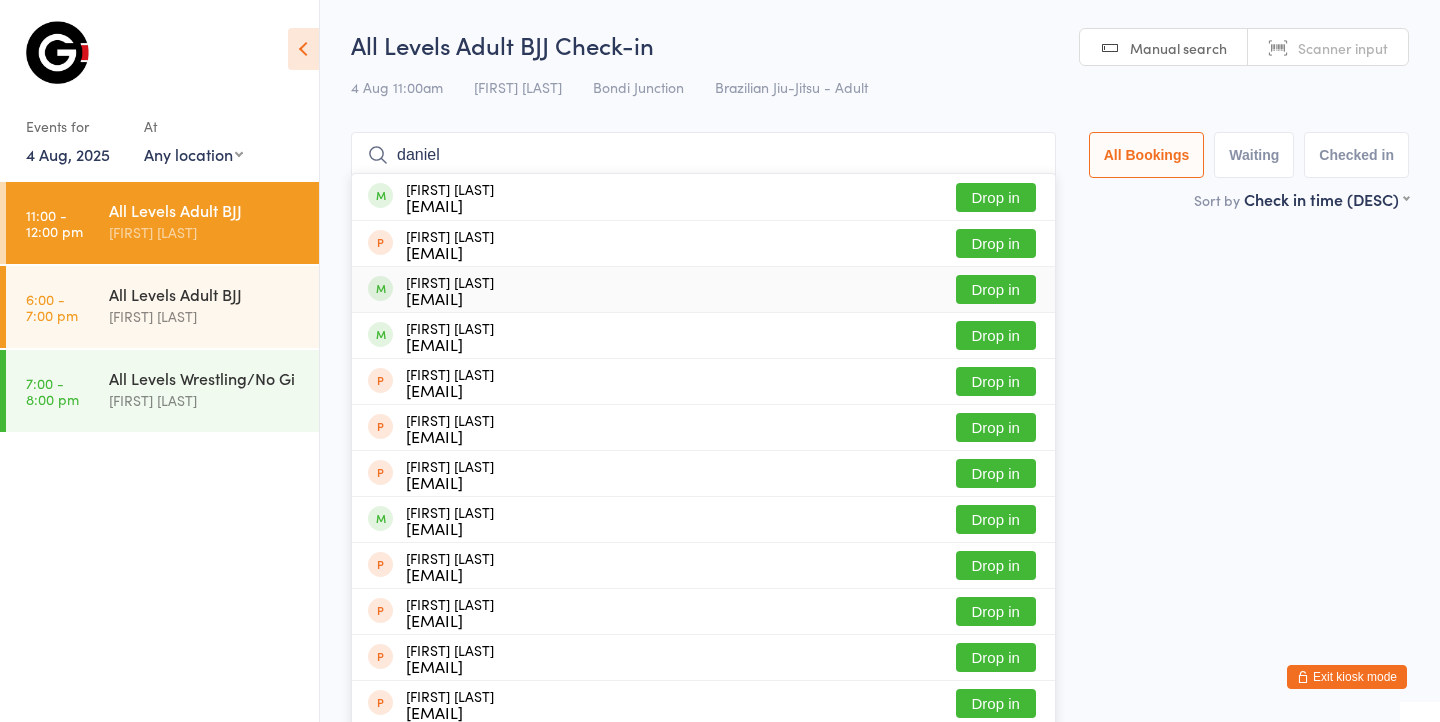 type on "daniel" 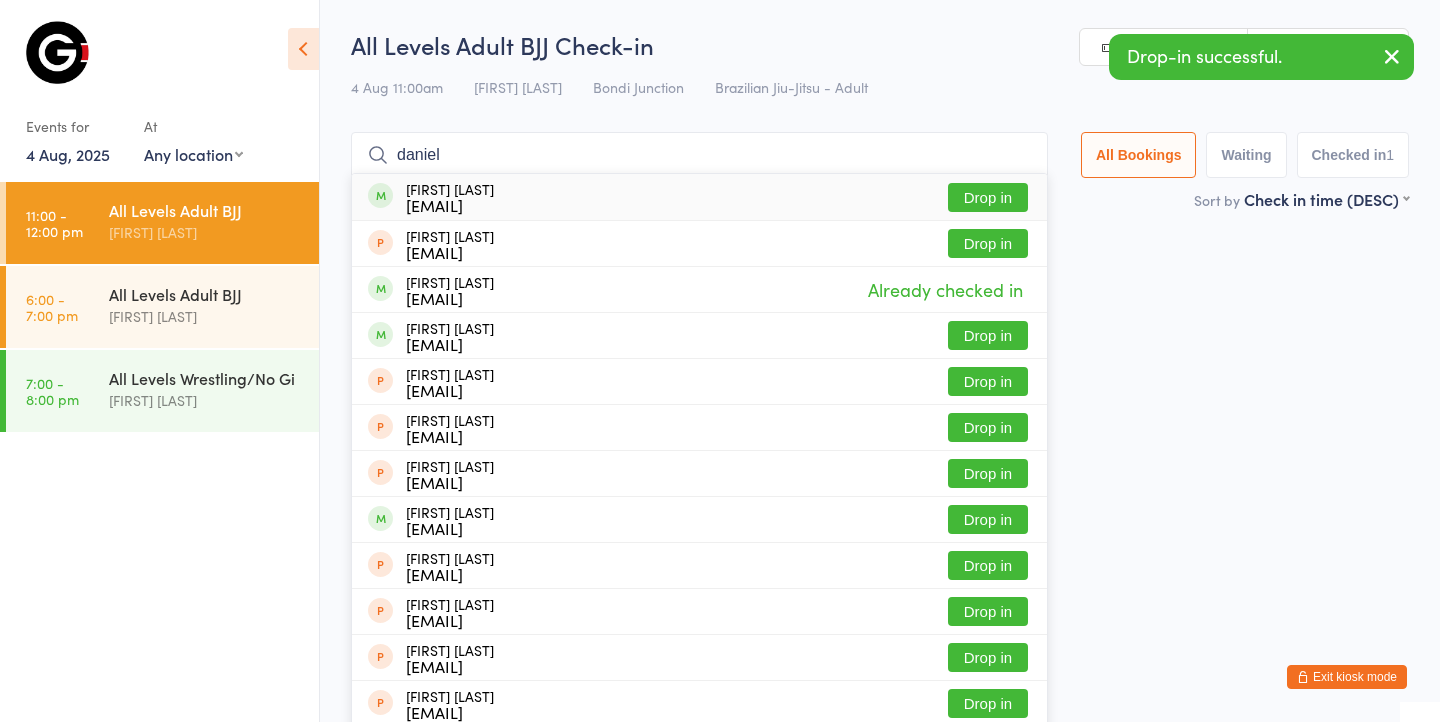 type on "daniel" 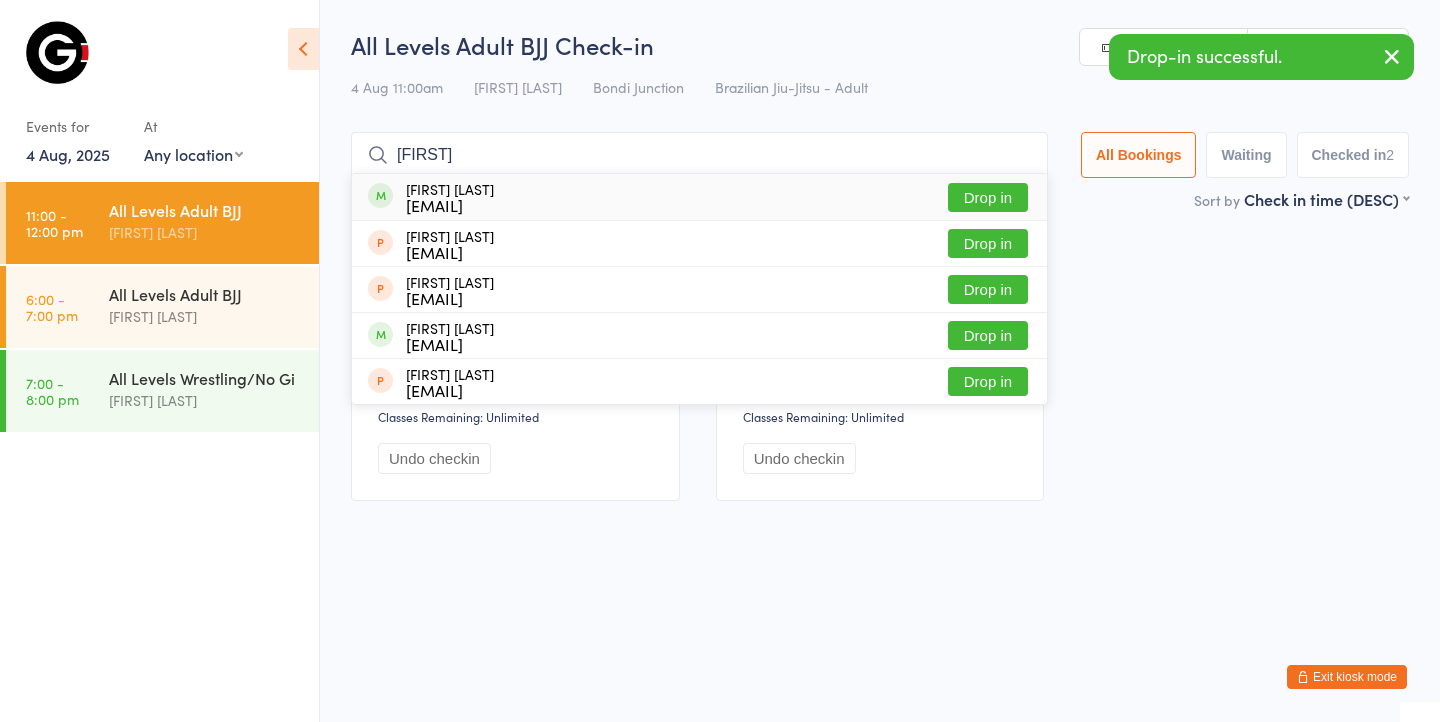 type on "wade" 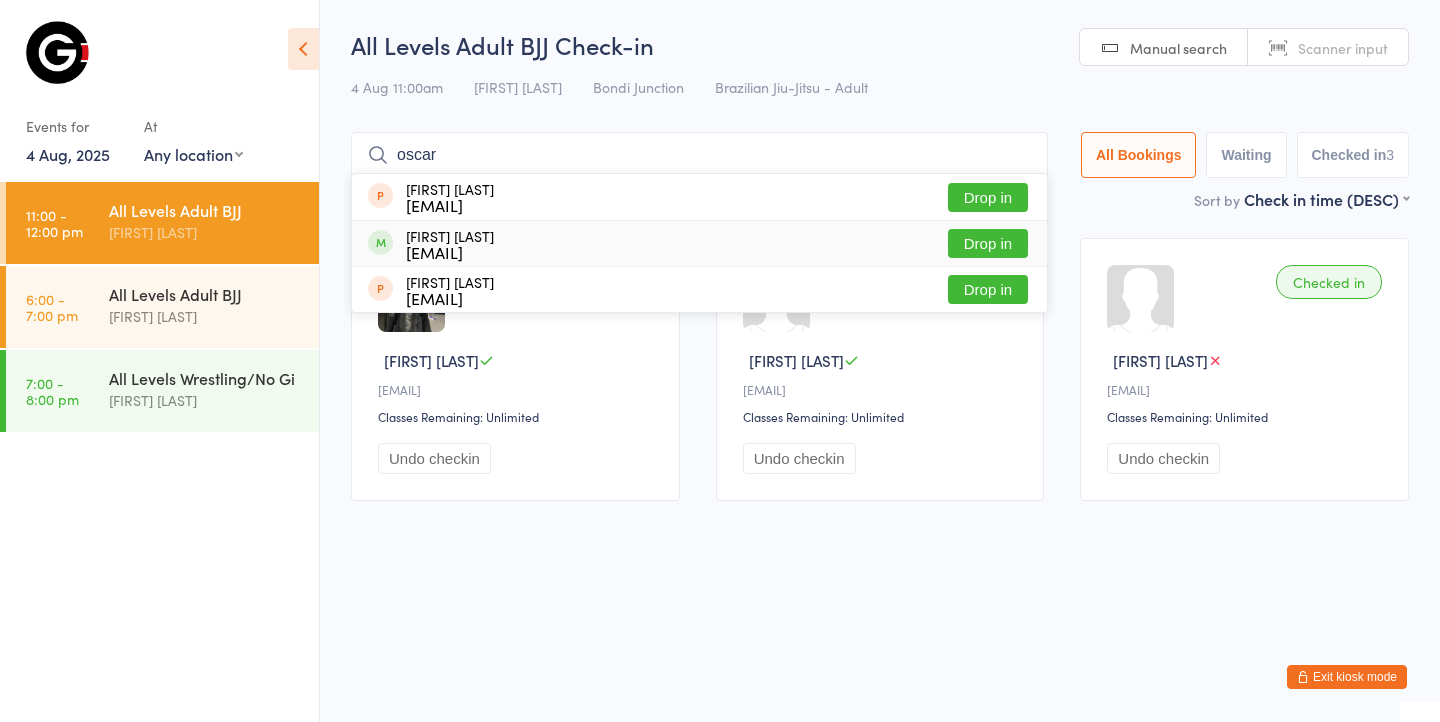 type on "oscar" 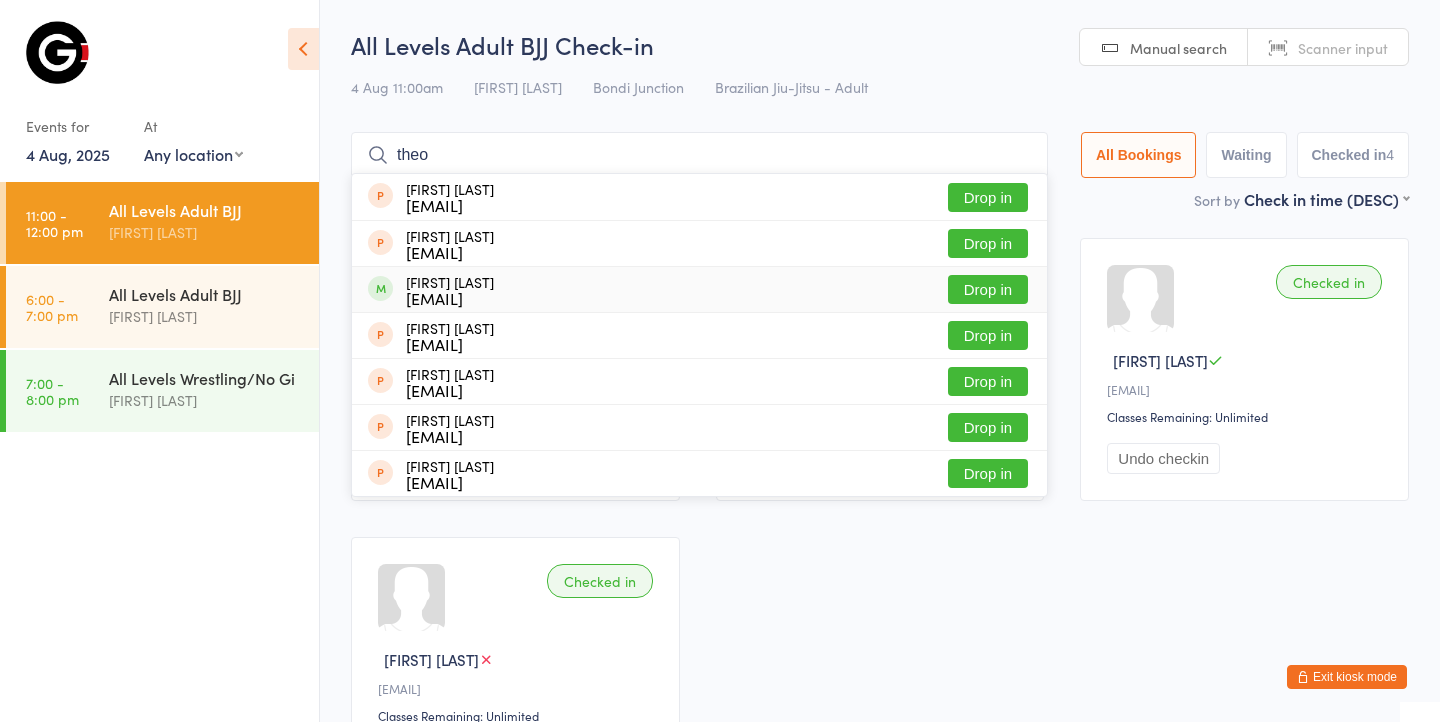 type on "theo" 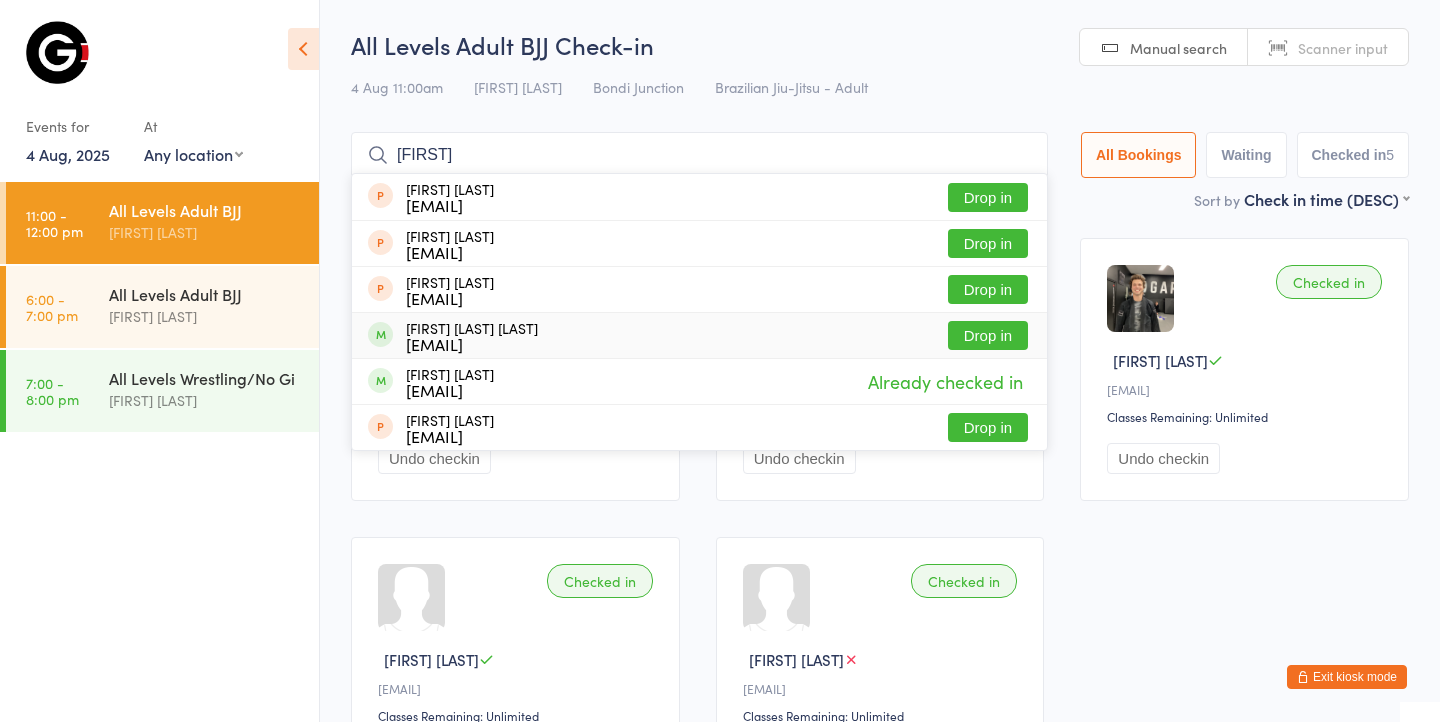 type on "pedro" 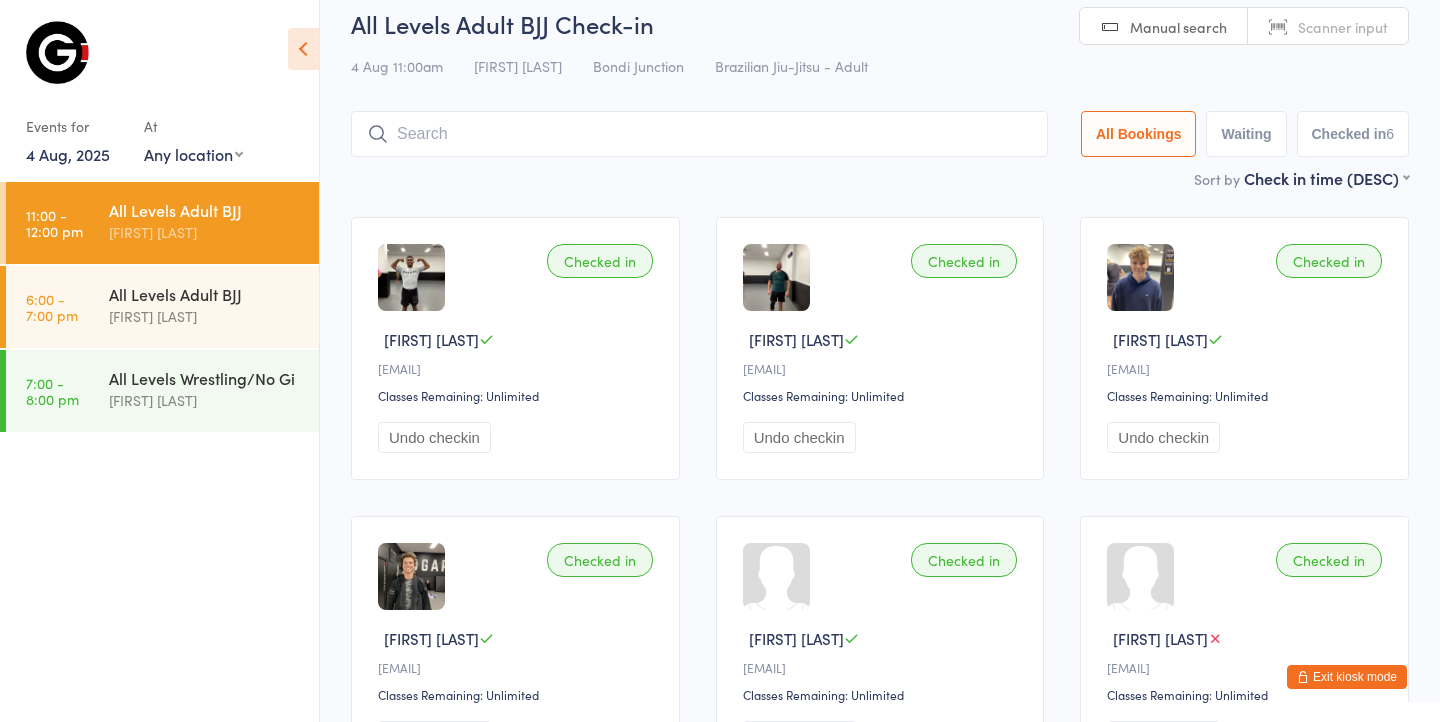 scroll, scrollTop: 0, scrollLeft: 0, axis: both 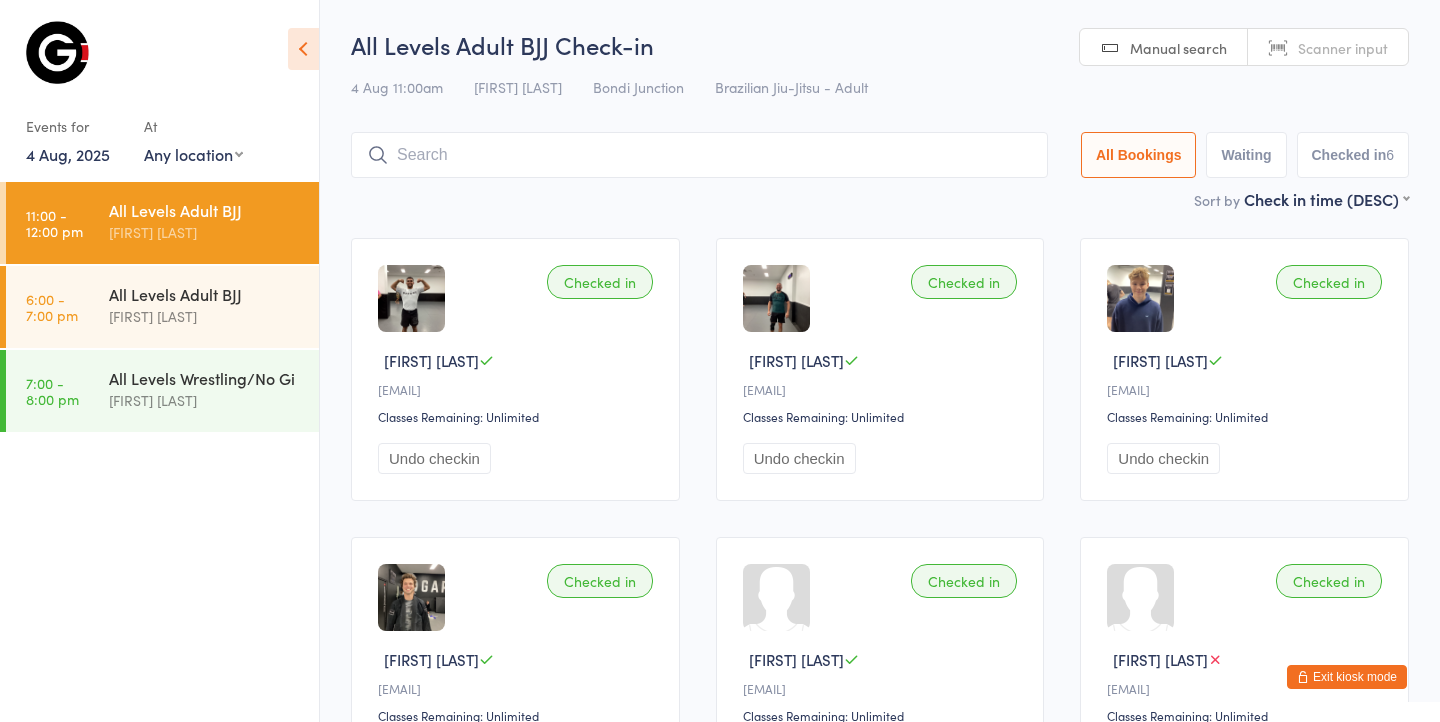 click on "All Levels Adult BJJ Check-in 4 Aug 11:00am  Gabriella Motta  Bondi Junction  Brazilian Jiu-Jitsu - Adult  Manual search Scanner input All Bookings Waiting  Checked in  6 Sort by   Check in time (DESC) First name (ASC) First name (DESC) Last name (ASC) Last name (DESC) Check in time (ASC) Check in time (DESC) Rank (ASC) Rank (DESC) Checked in Pedro Adolfo S  P•••••••••t@gmail.com Classes Remaining: Unlimited   Undo checkin Checked in Theo M  t••••••8@hotmail.com Classes Remaining: Unlimited   Undo checkin Checked in Oscar S  s••••••••a@me.com Classes Remaining: Unlimited   Undo checkin Checked in Wade P  w••••••••••n@outlook.com Classes Remaining: Unlimited   Undo checkin Checked in Daniel S  D••••••••••••o@gmail.com Classes Remaining: Unlimited   Undo checkin Checked in Daniel K  D•••••••••••8@gmail.com Classes Remaining: Unlimited   Undo checkin" at bounding box center [880, 423] 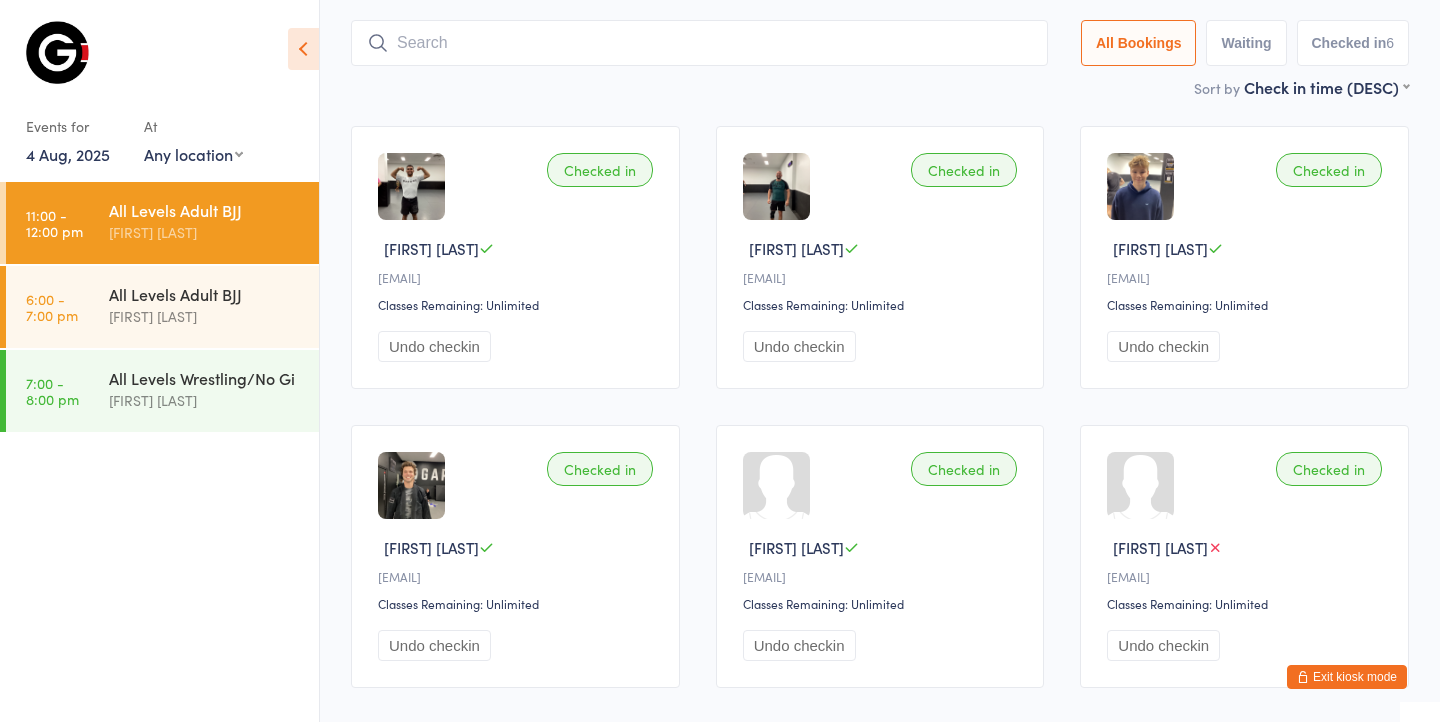 scroll, scrollTop: 133, scrollLeft: 0, axis: vertical 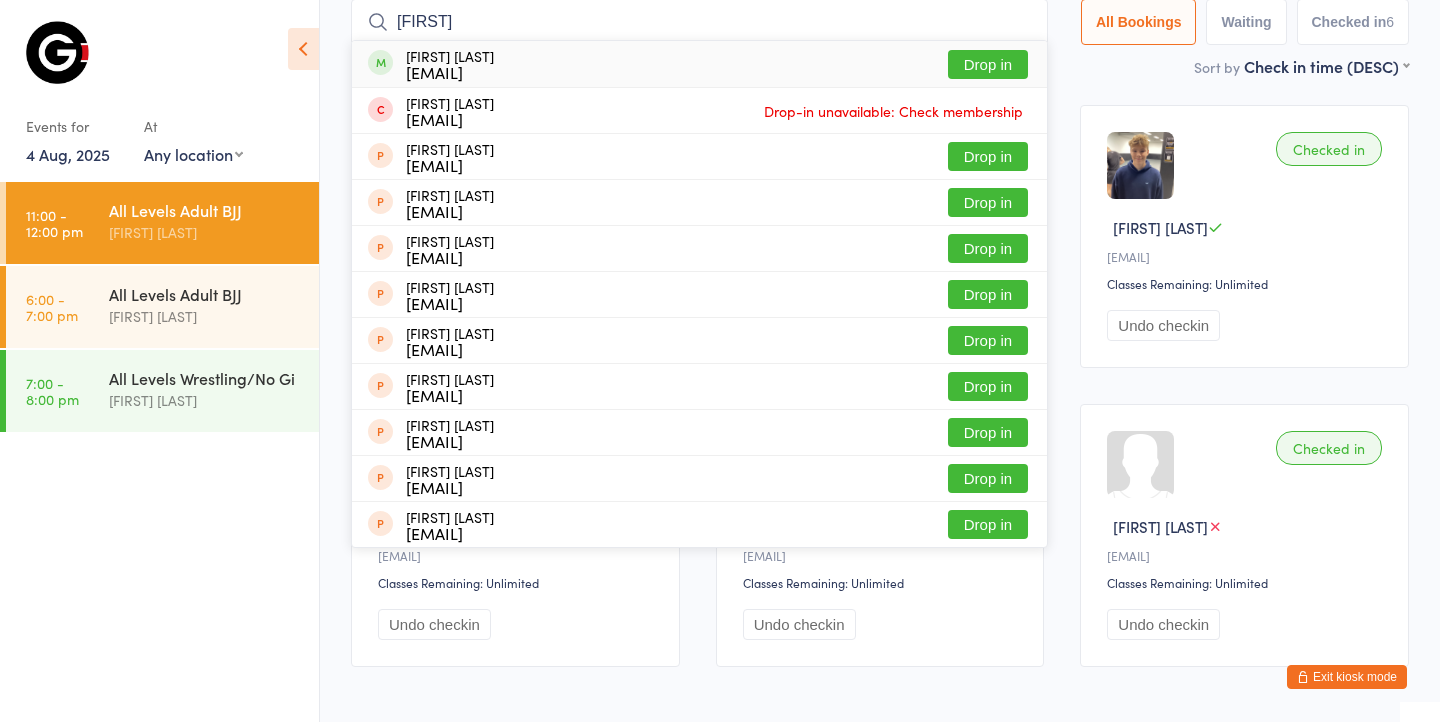 type on "bruno" 